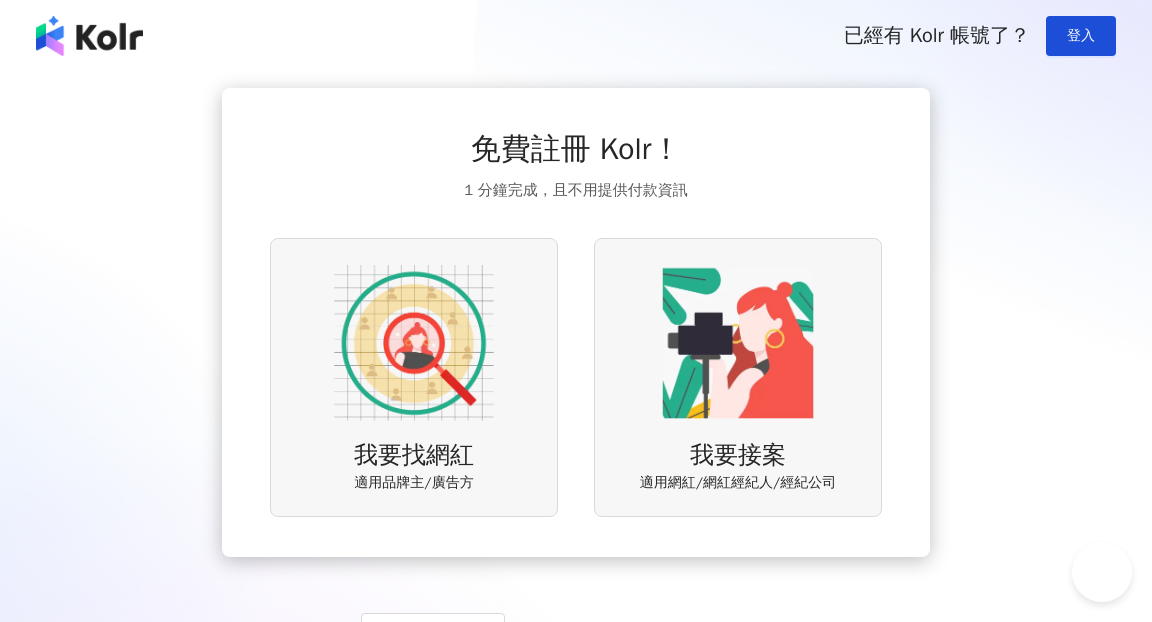 scroll, scrollTop: 0, scrollLeft: 0, axis: both 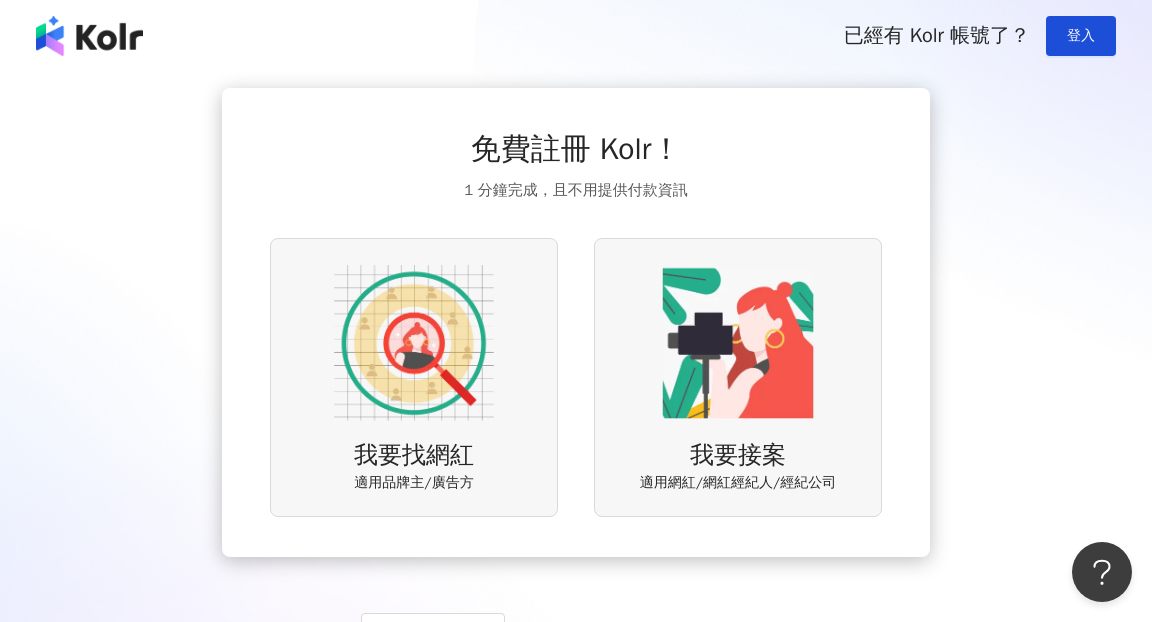 click at bounding box center [738, 343] 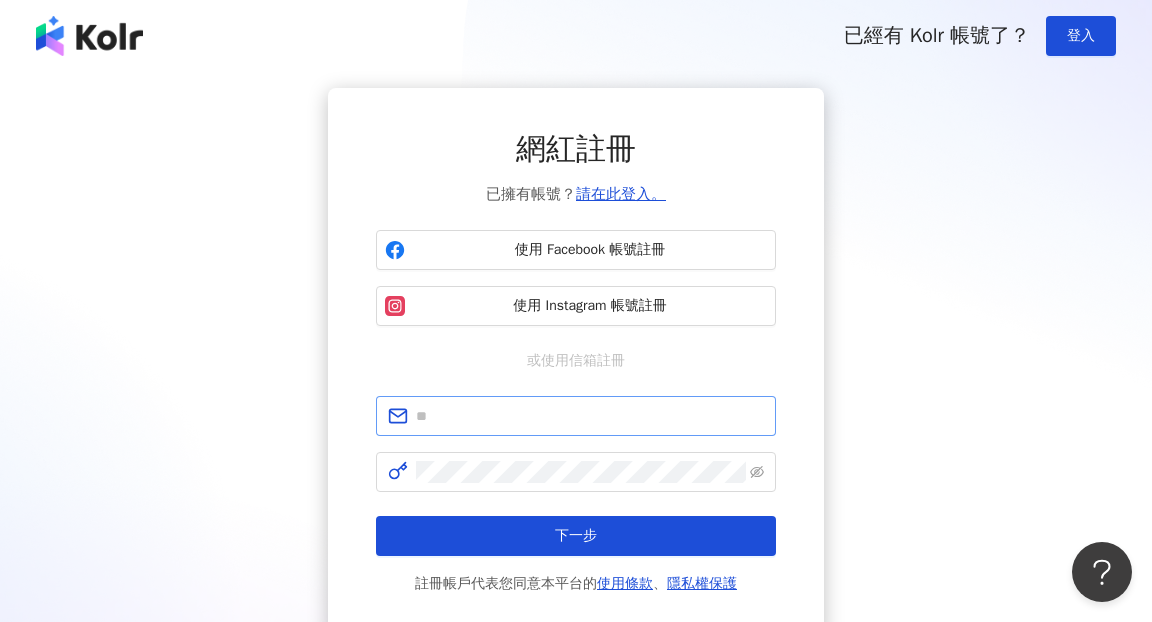 click at bounding box center [576, 416] 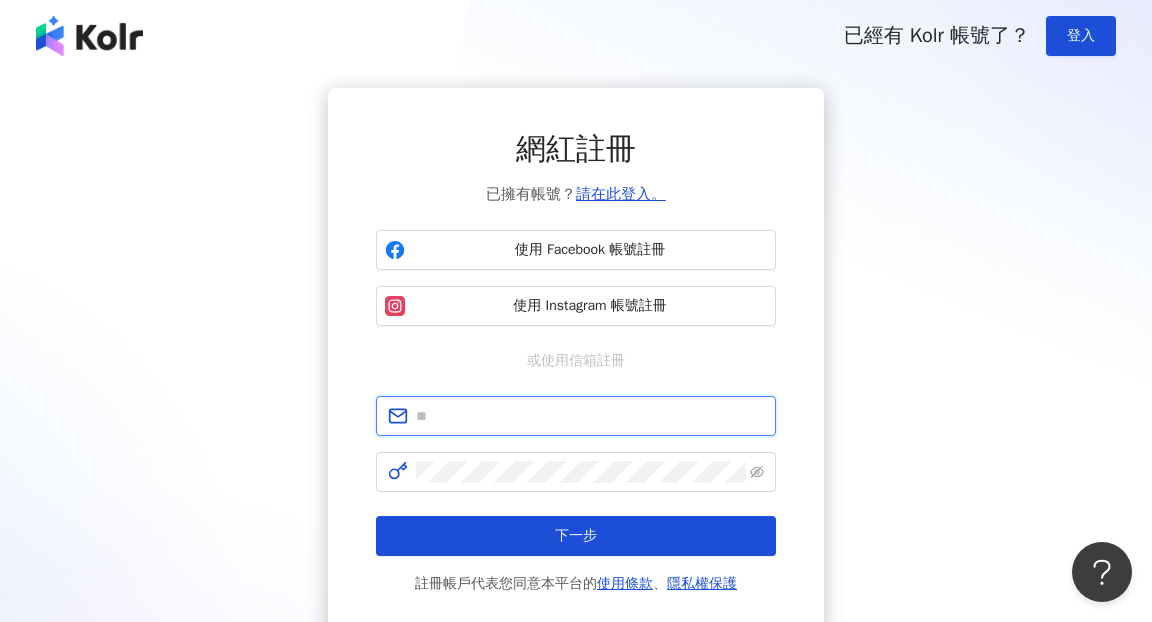 click at bounding box center (590, 416) 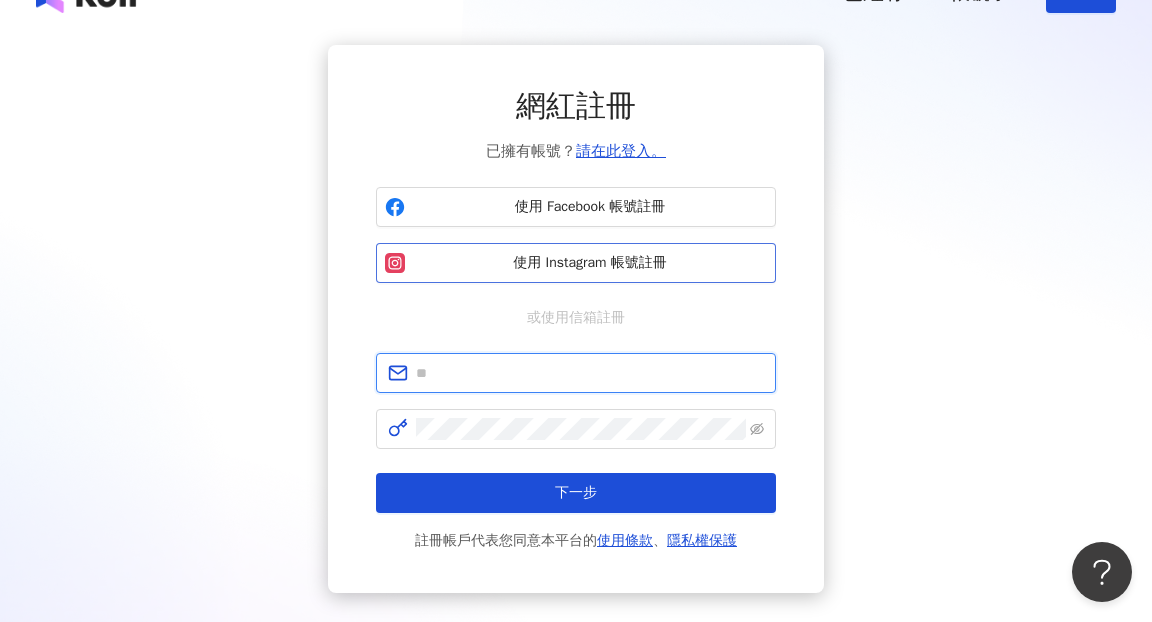 scroll, scrollTop: 0, scrollLeft: 0, axis: both 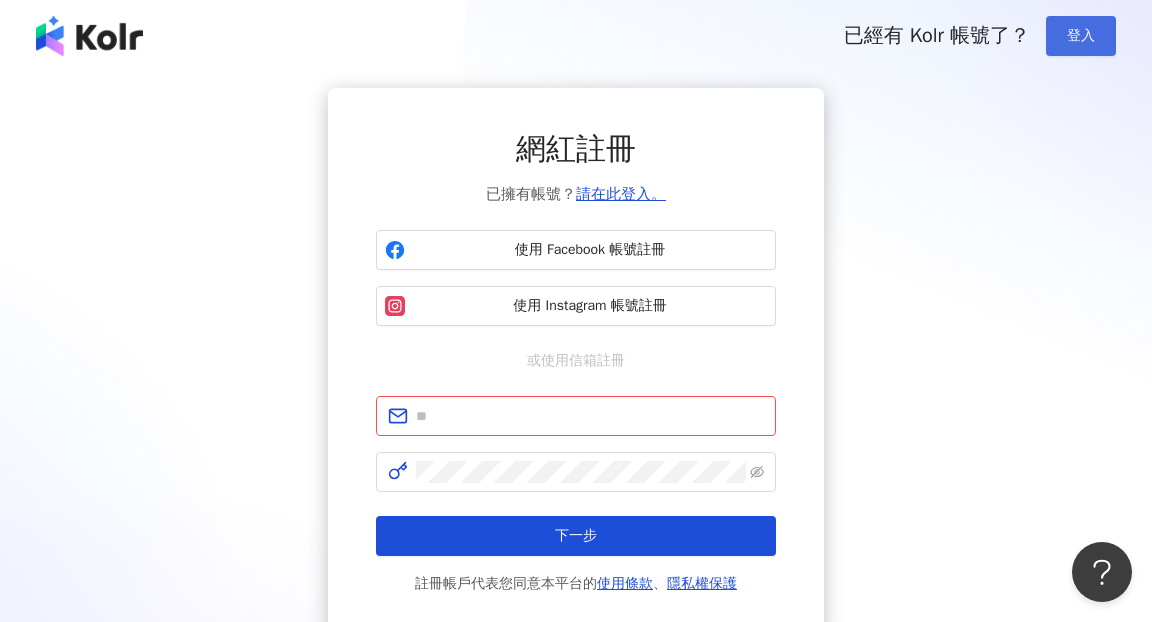 click on "登入" at bounding box center (1081, 36) 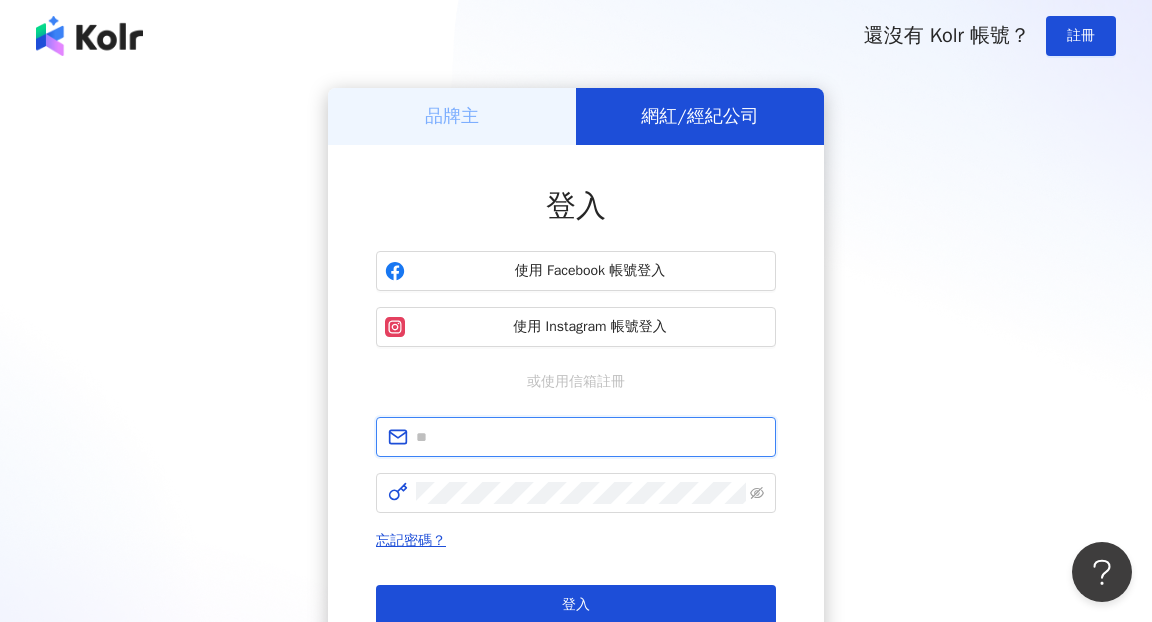 click at bounding box center [590, 437] 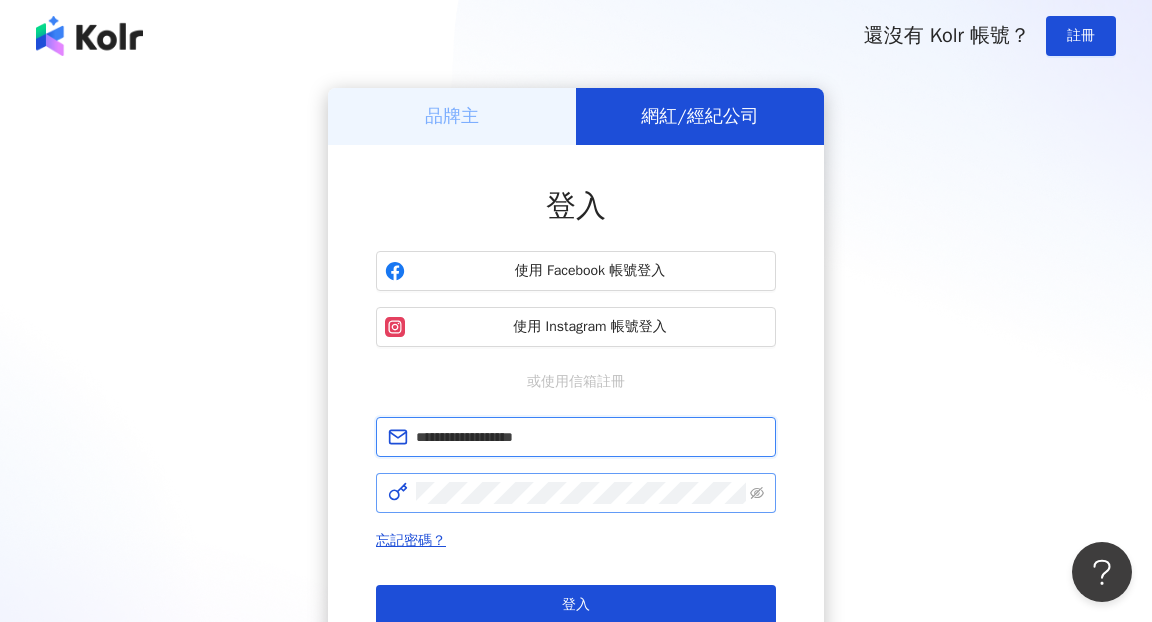 type on "**********" 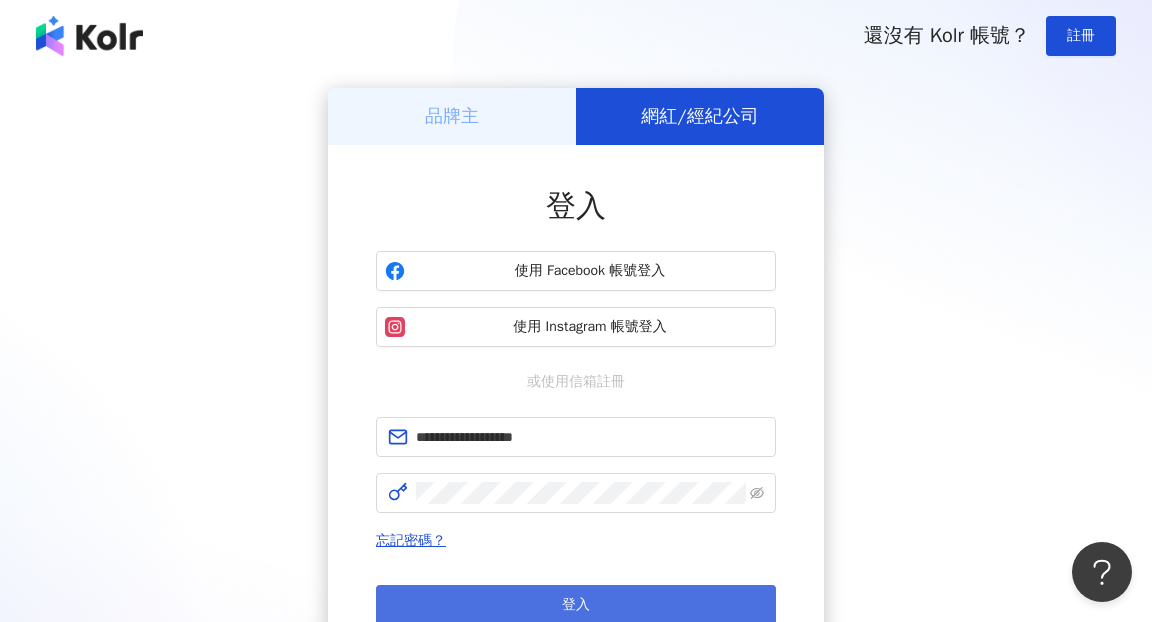 click on "登入" at bounding box center (576, 605) 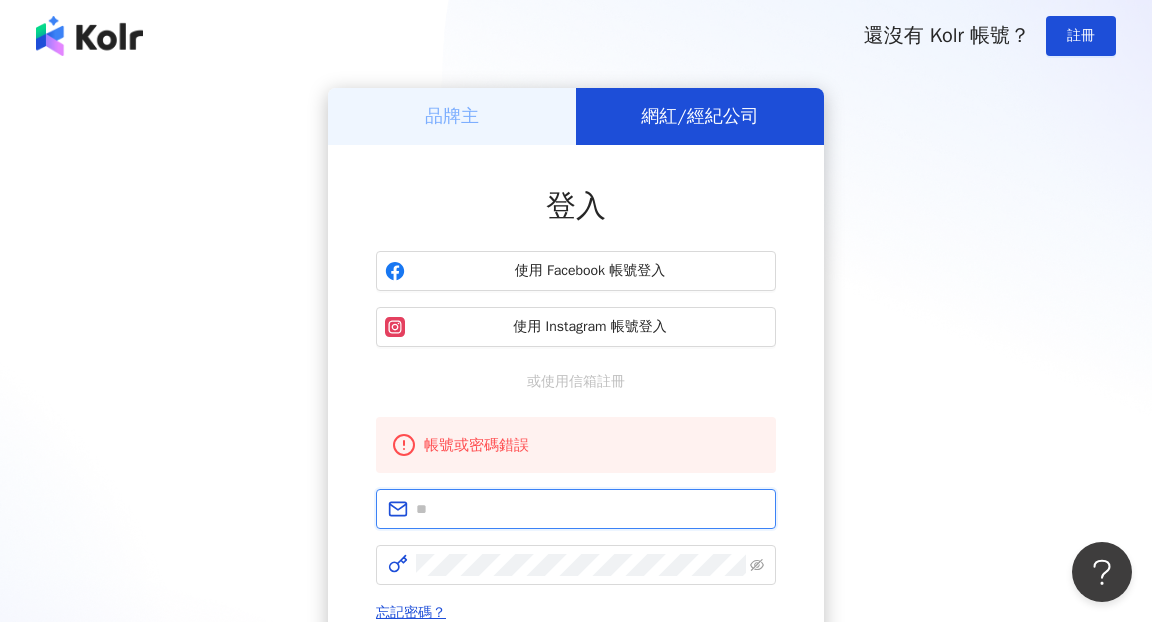 type on "**********" 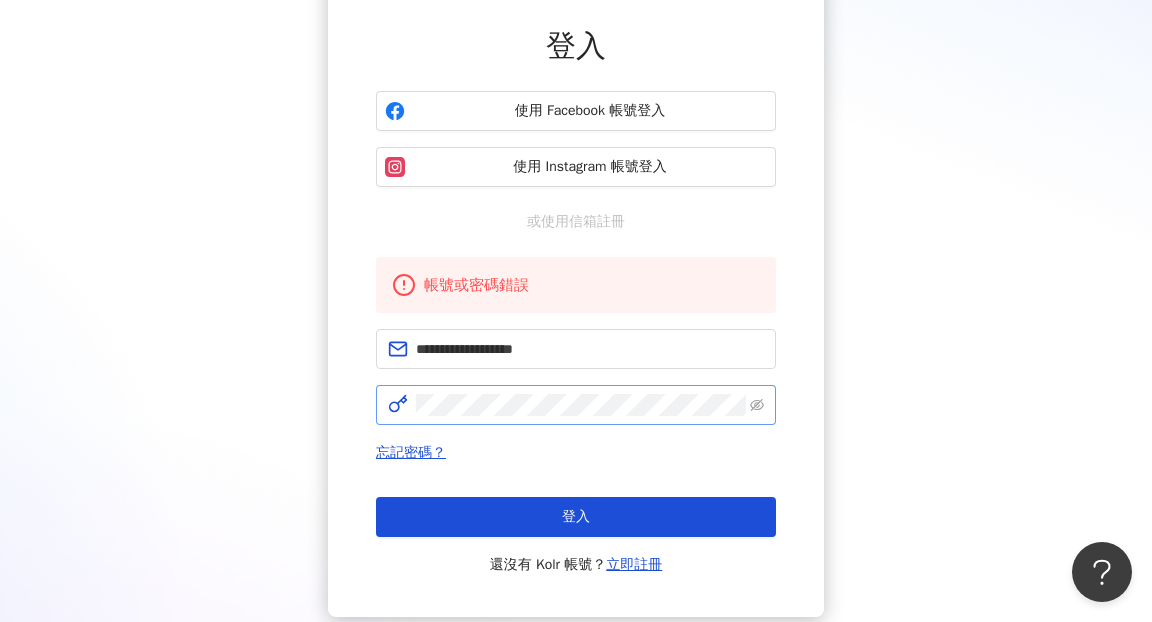 scroll, scrollTop: 149, scrollLeft: 0, axis: vertical 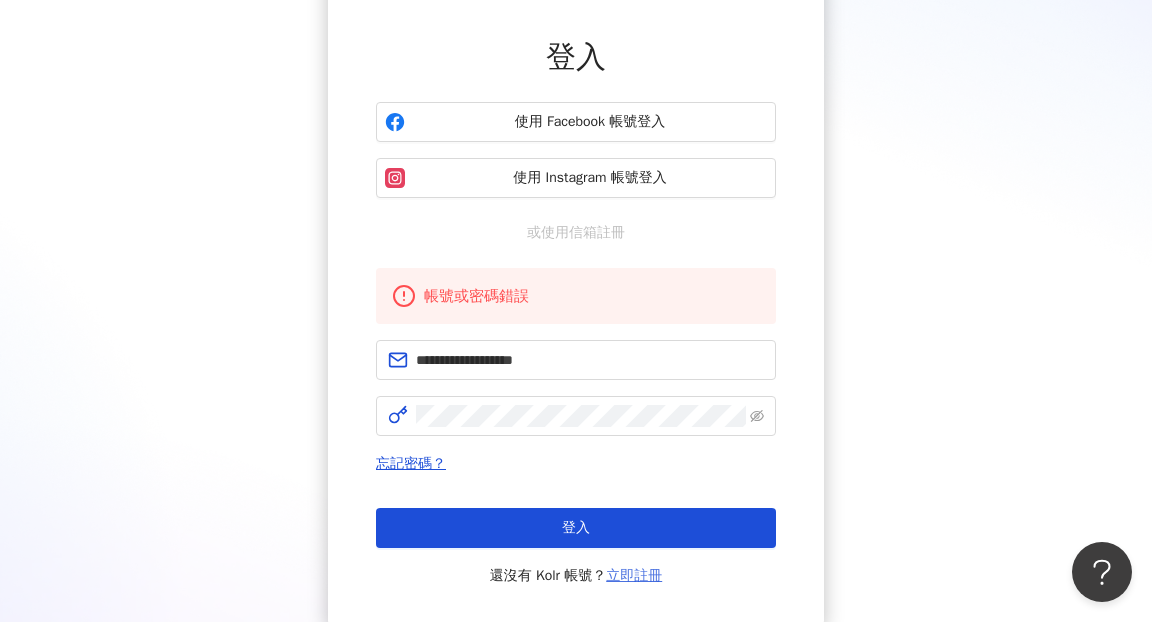 click on "立即註冊" at bounding box center [634, 575] 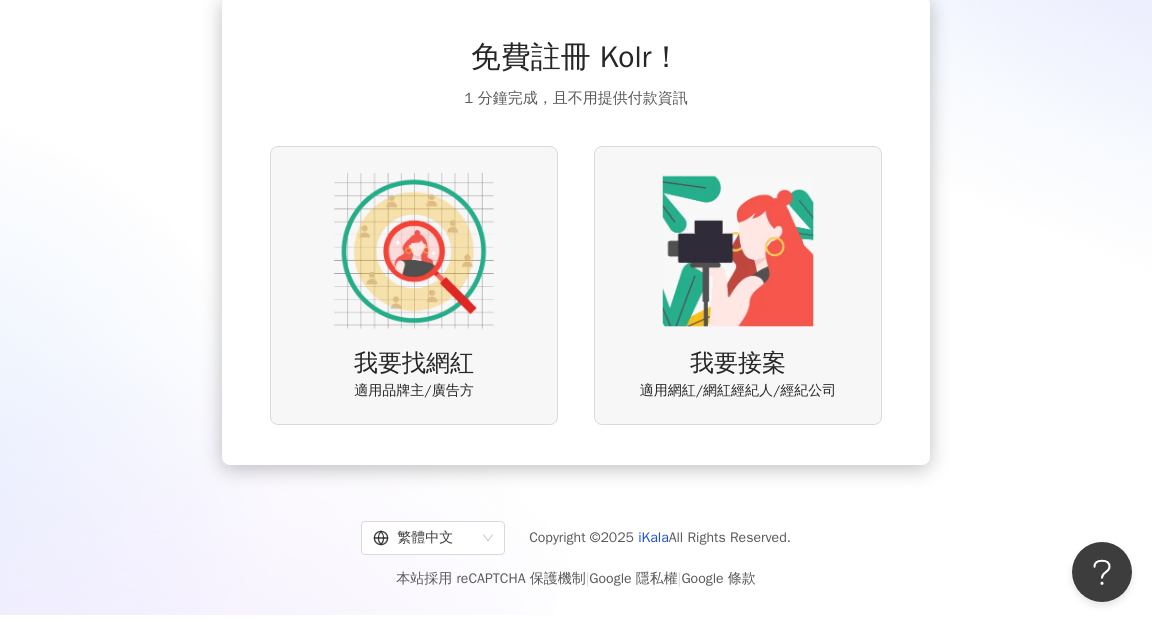 scroll, scrollTop: 0, scrollLeft: 0, axis: both 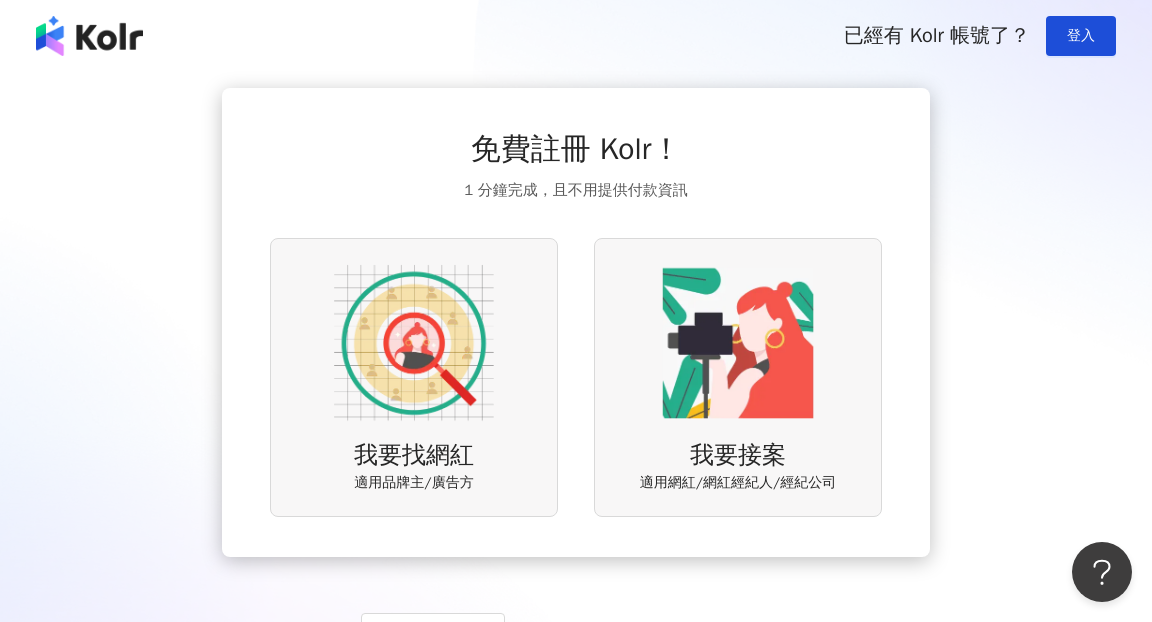 click at bounding box center (738, 343) 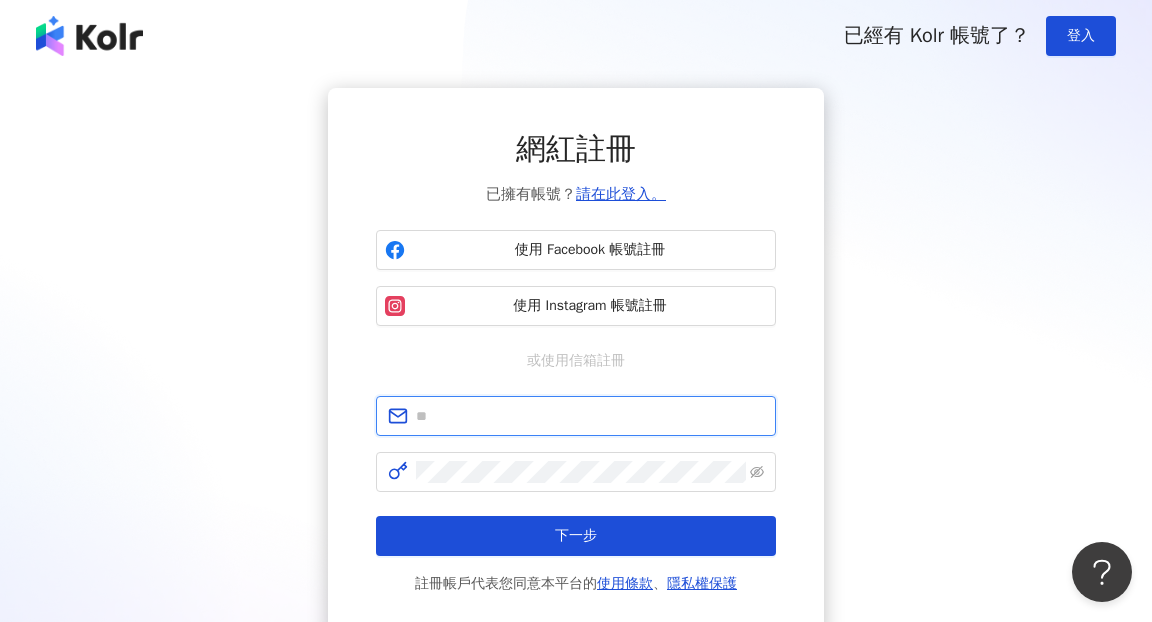 type on "**********" 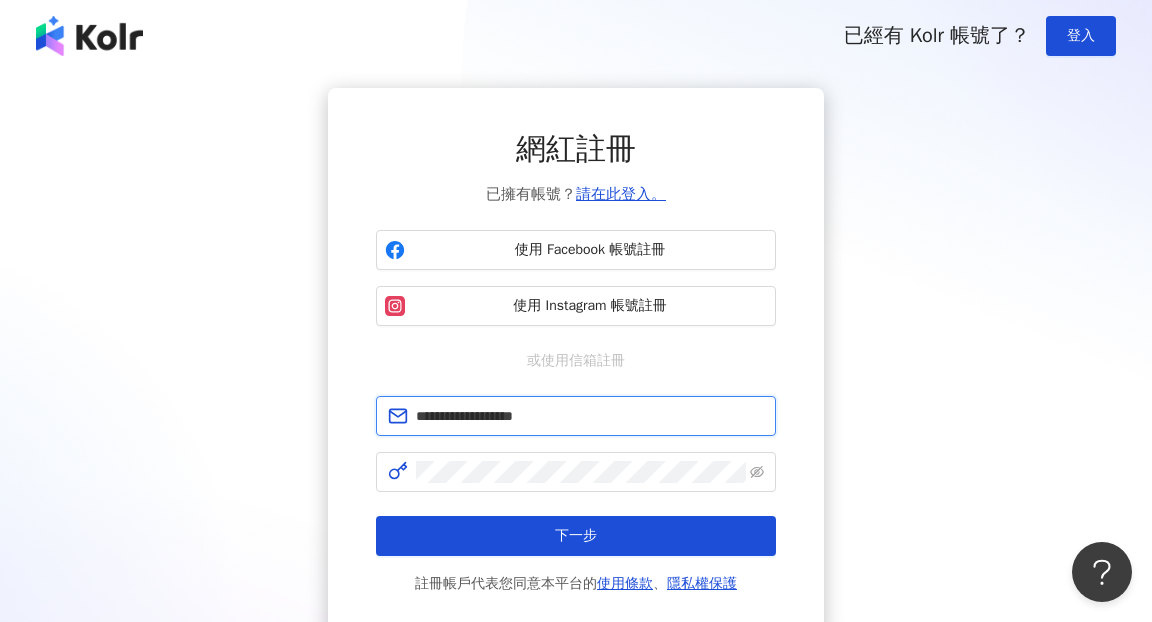 click on "**********" at bounding box center [590, 416] 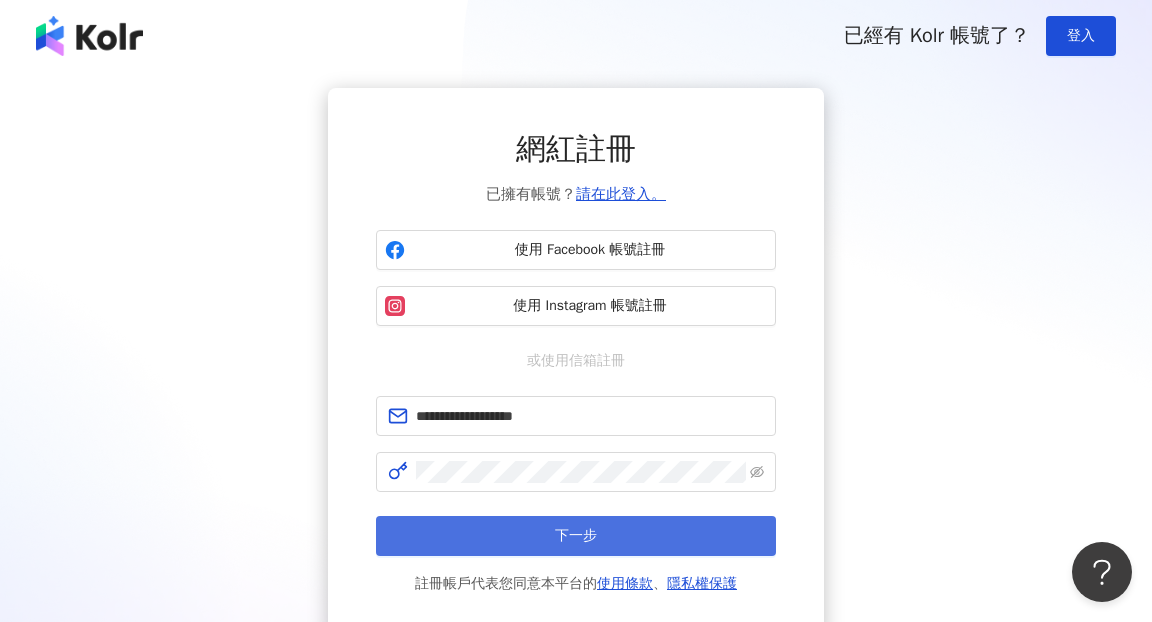 click on "下一步" at bounding box center [576, 536] 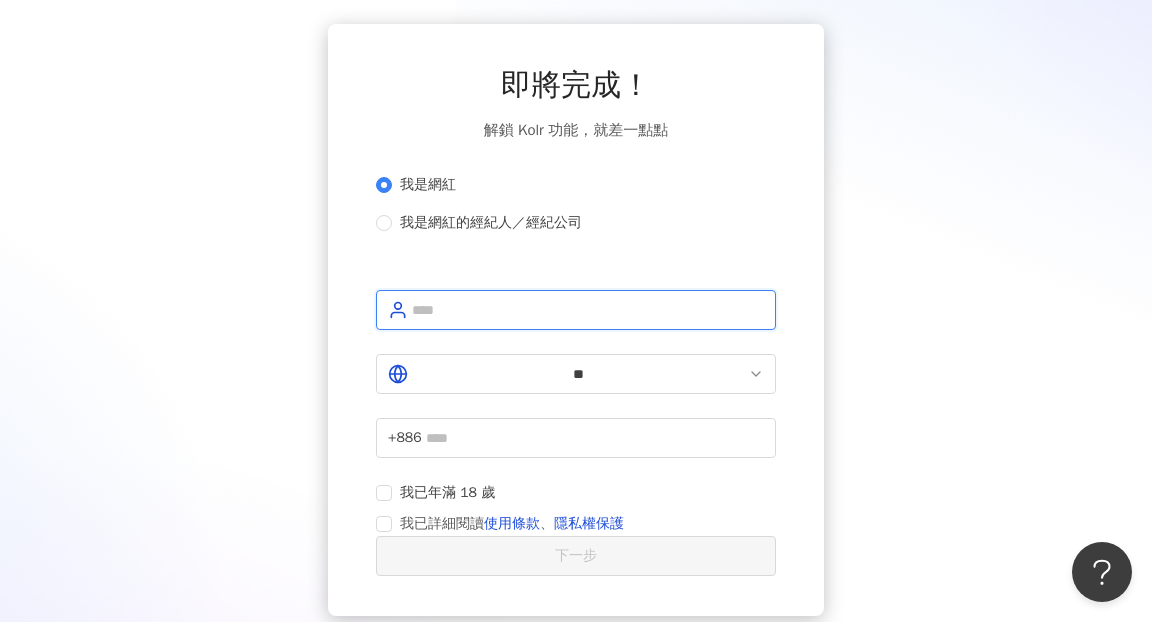 click at bounding box center (588, 310) 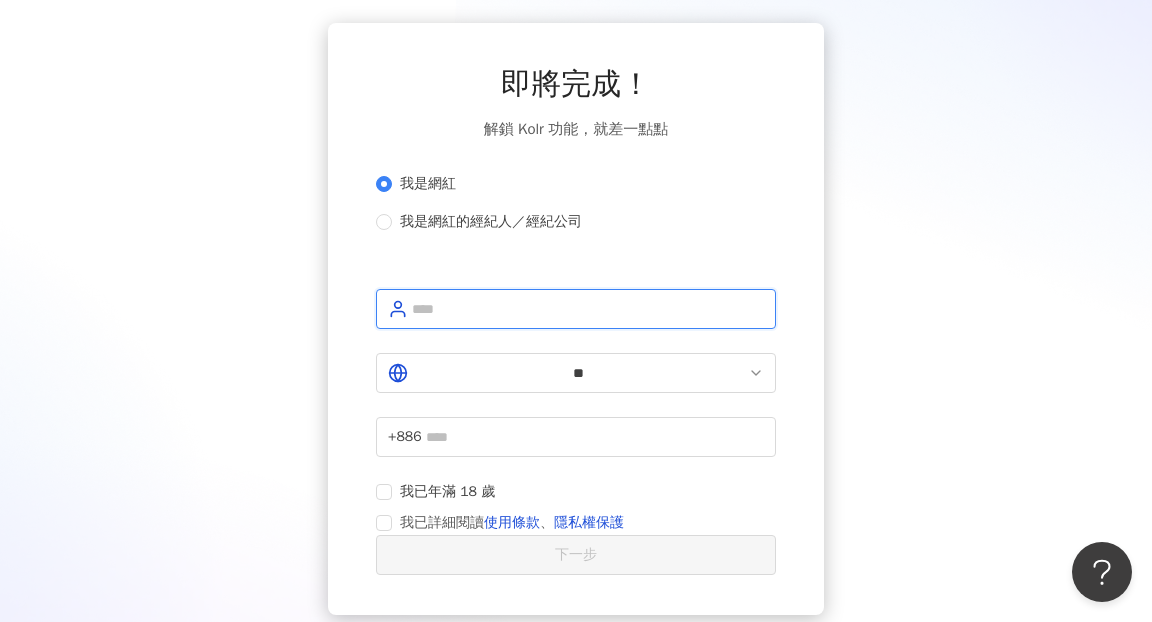scroll, scrollTop: 68, scrollLeft: 0, axis: vertical 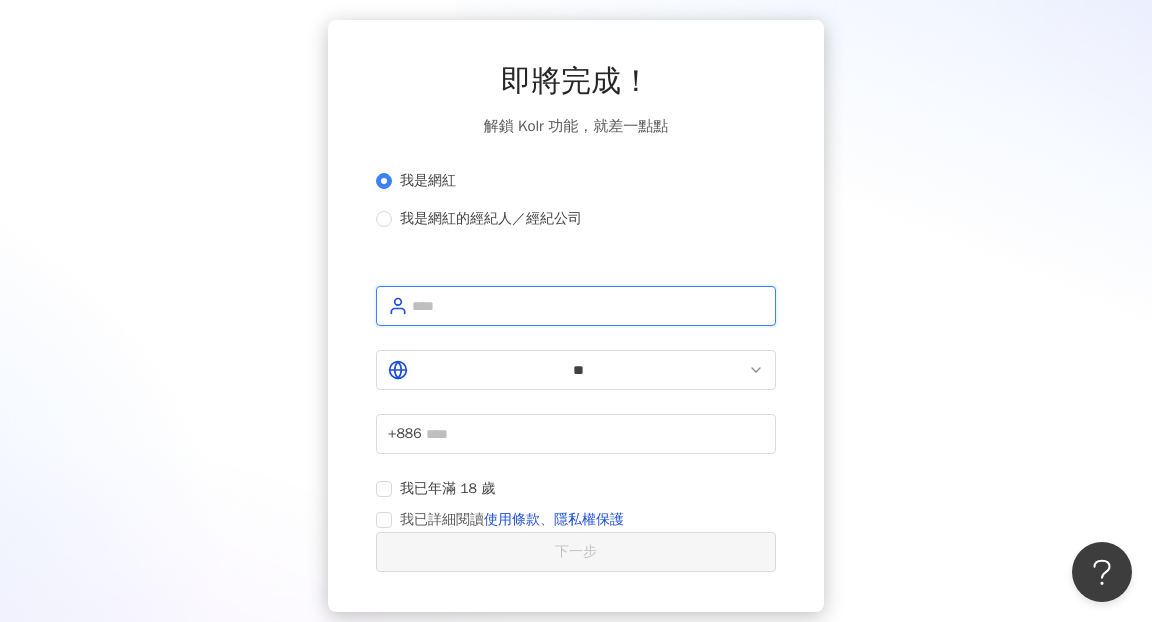 click at bounding box center (588, 306) 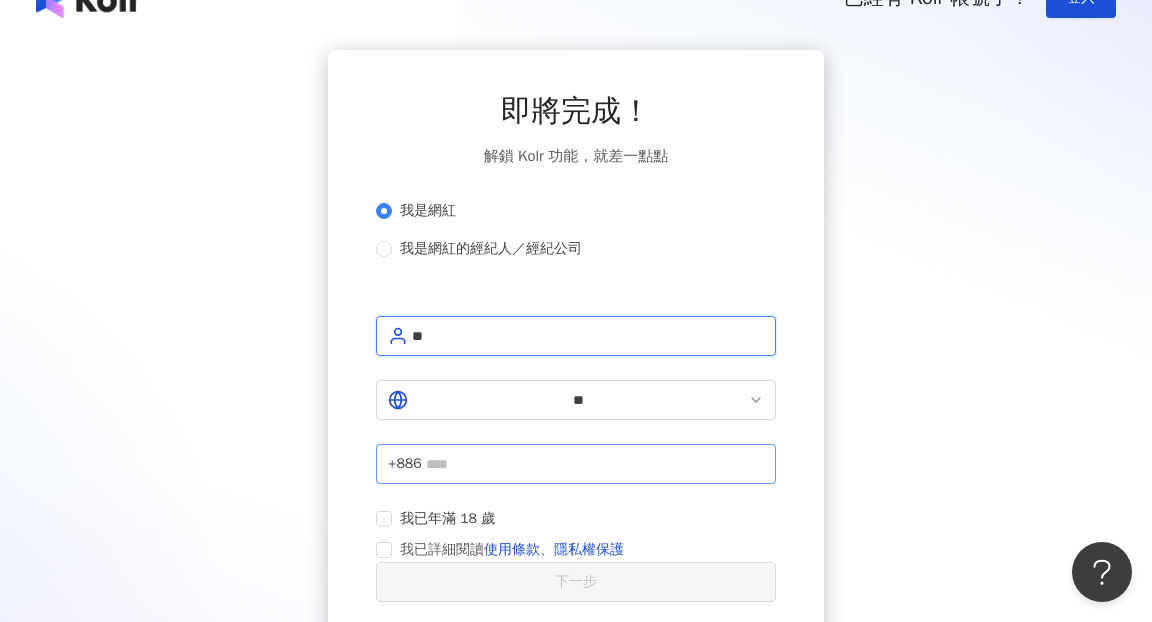 type on "**" 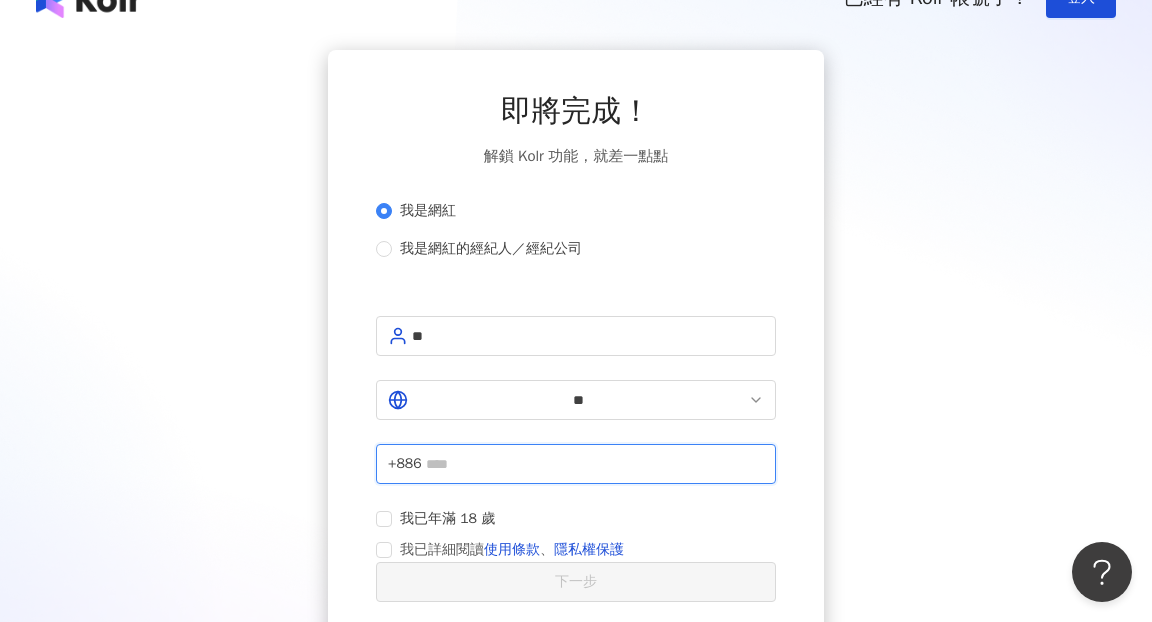 click at bounding box center (595, 464) 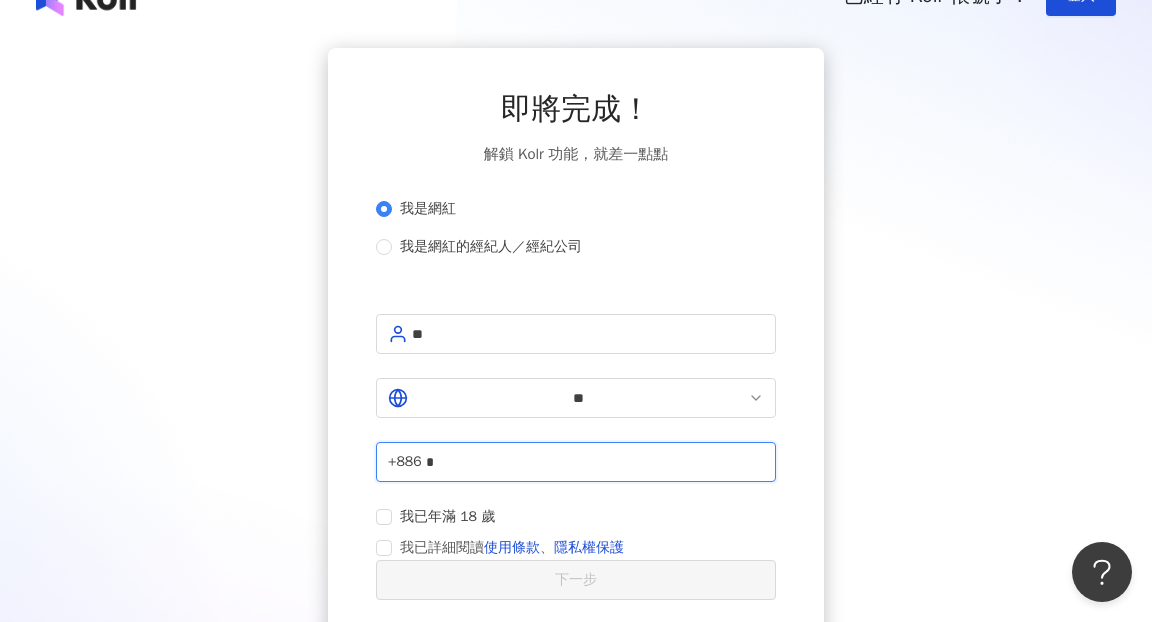 type on "*" 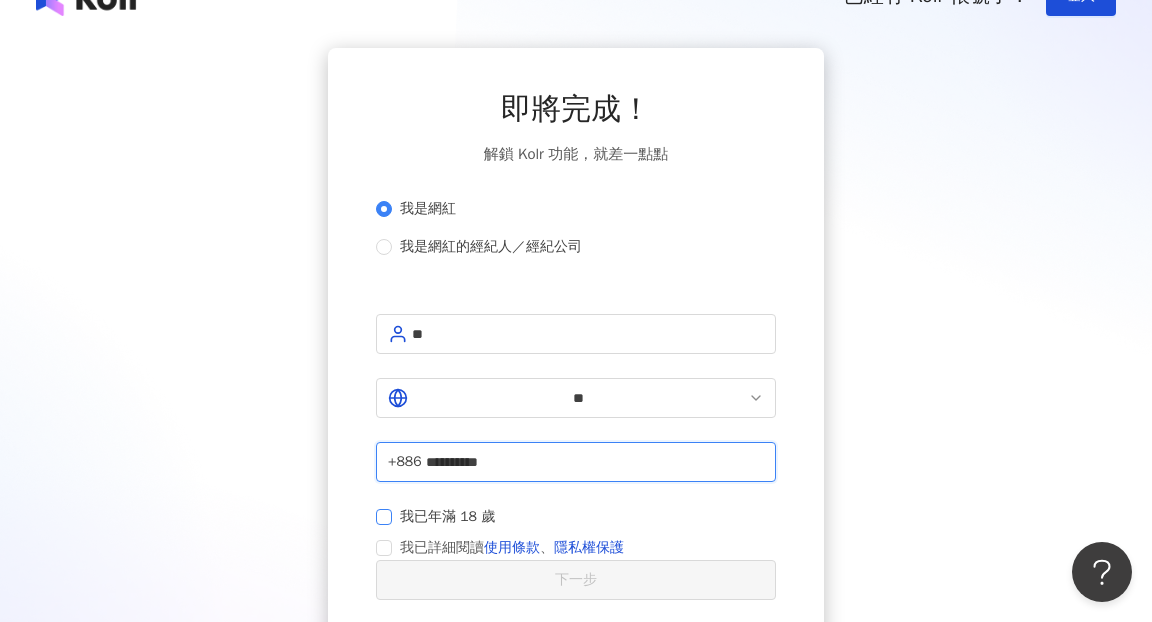 type on "**********" 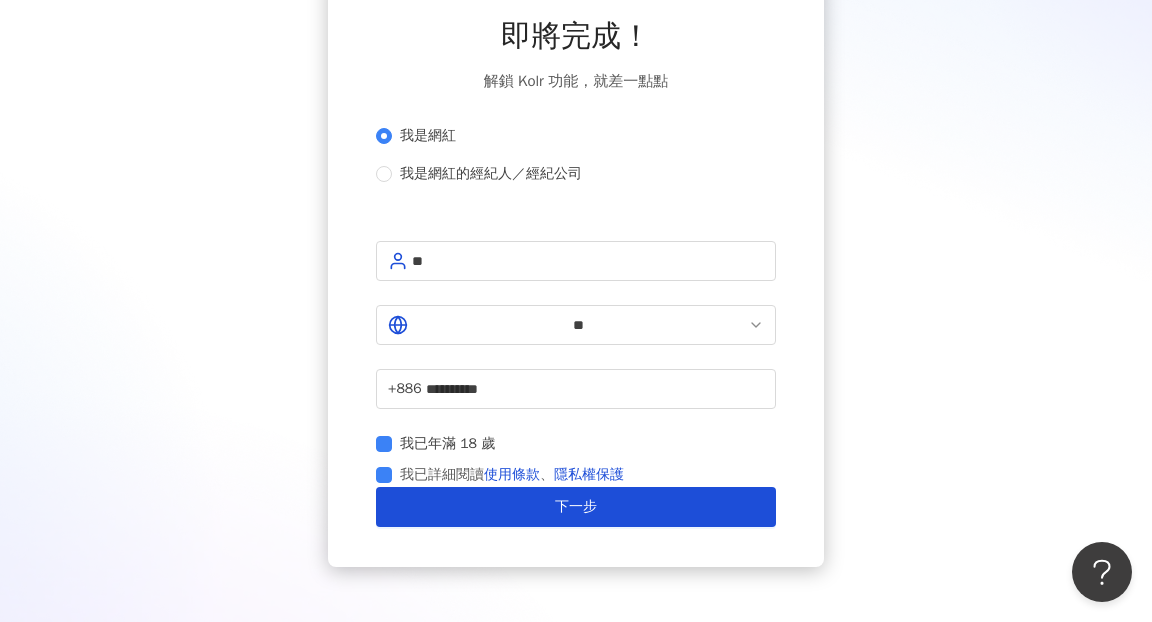 scroll, scrollTop: 116, scrollLeft: 0, axis: vertical 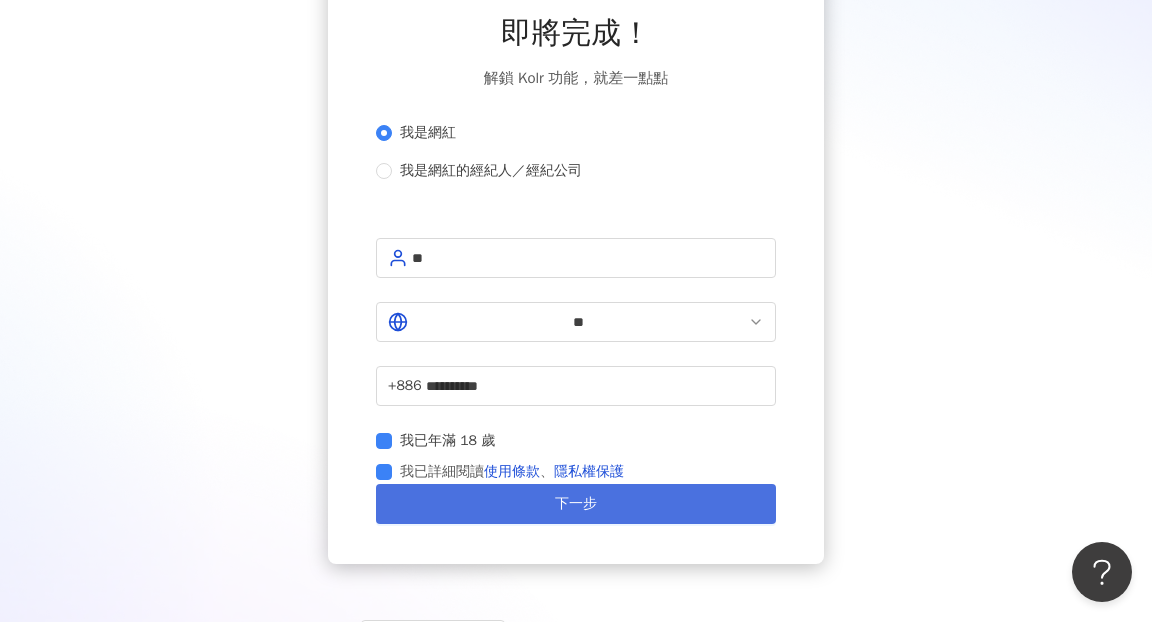 click on "下一步" at bounding box center (576, 504) 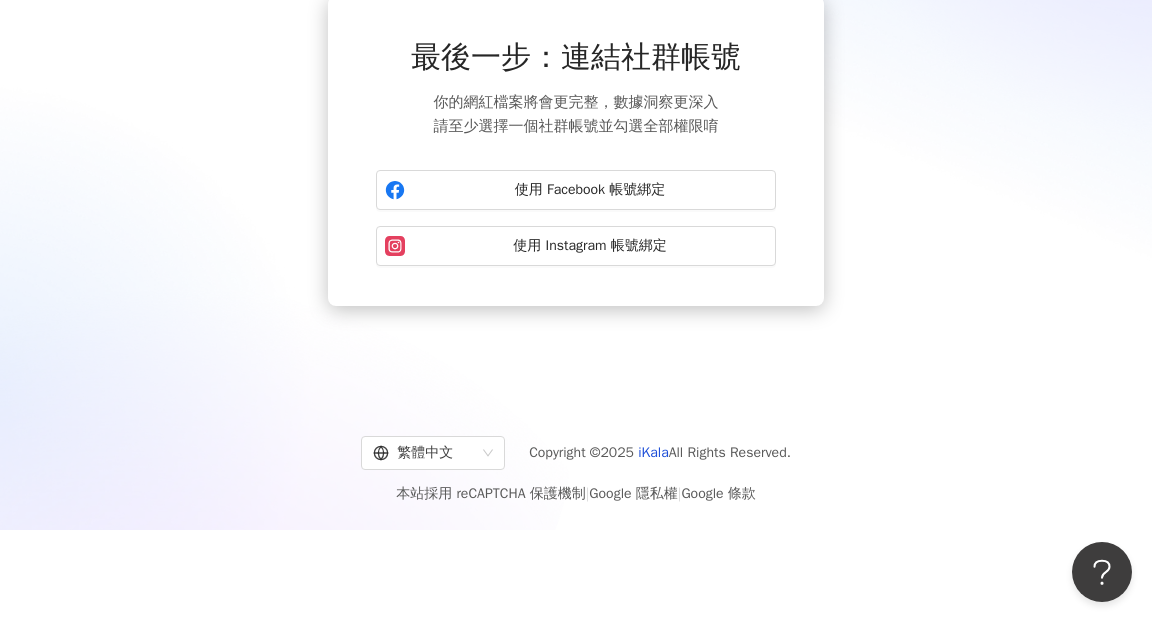 scroll, scrollTop: 112, scrollLeft: 0, axis: vertical 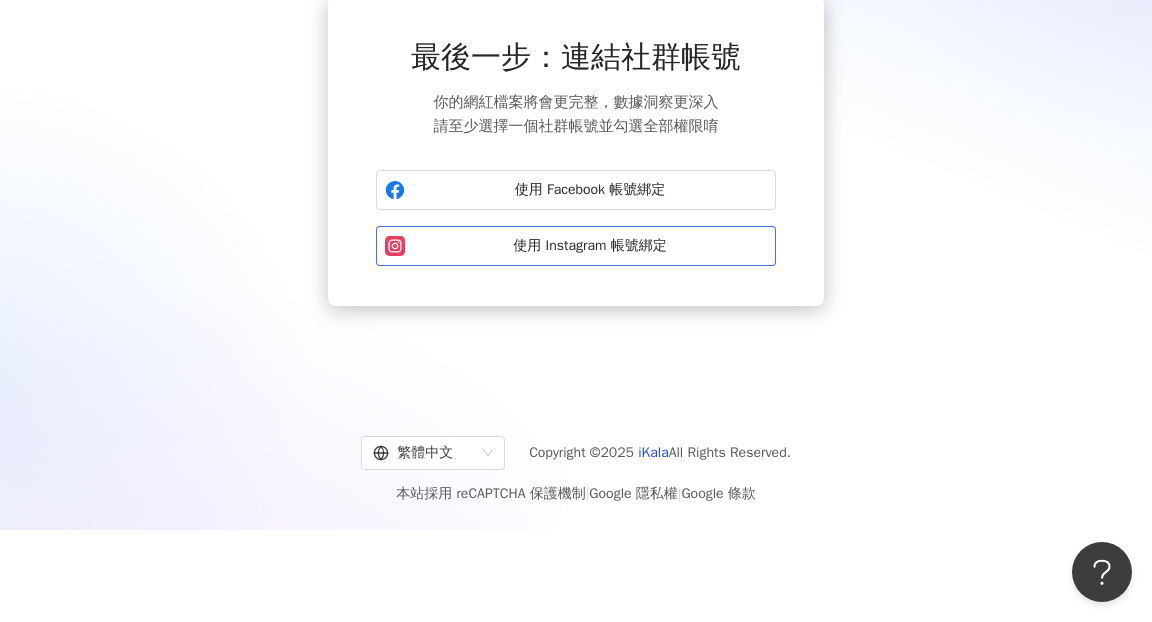 click on "使用 Instagram 帳號綁定" at bounding box center (590, 246) 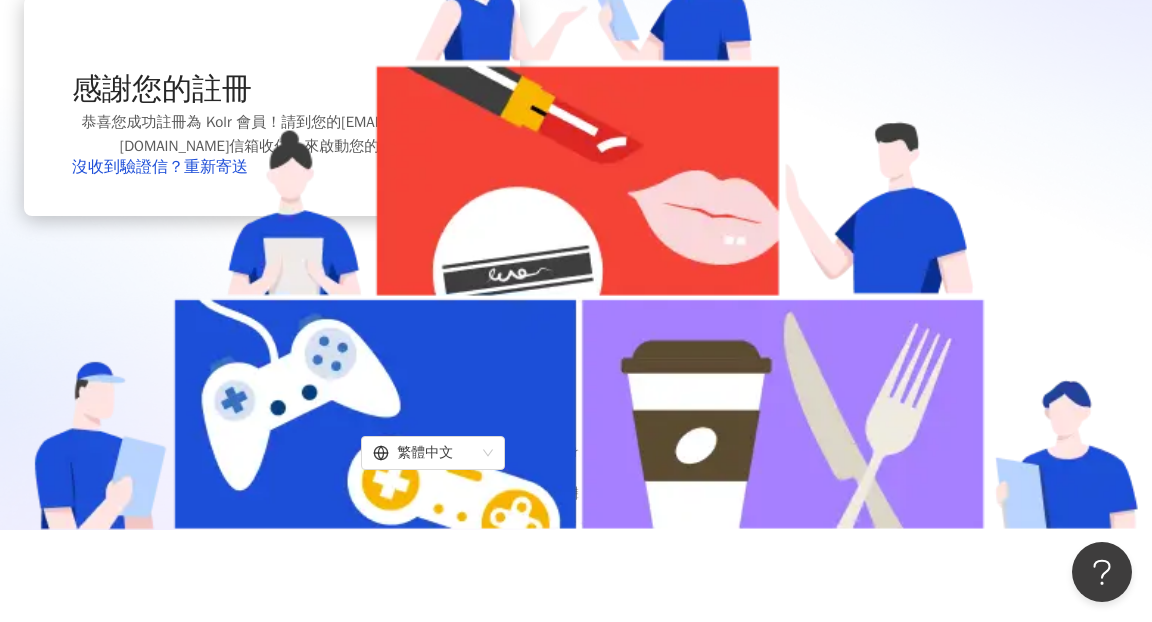 scroll, scrollTop: 115, scrollLeft: 0, axis: vertical 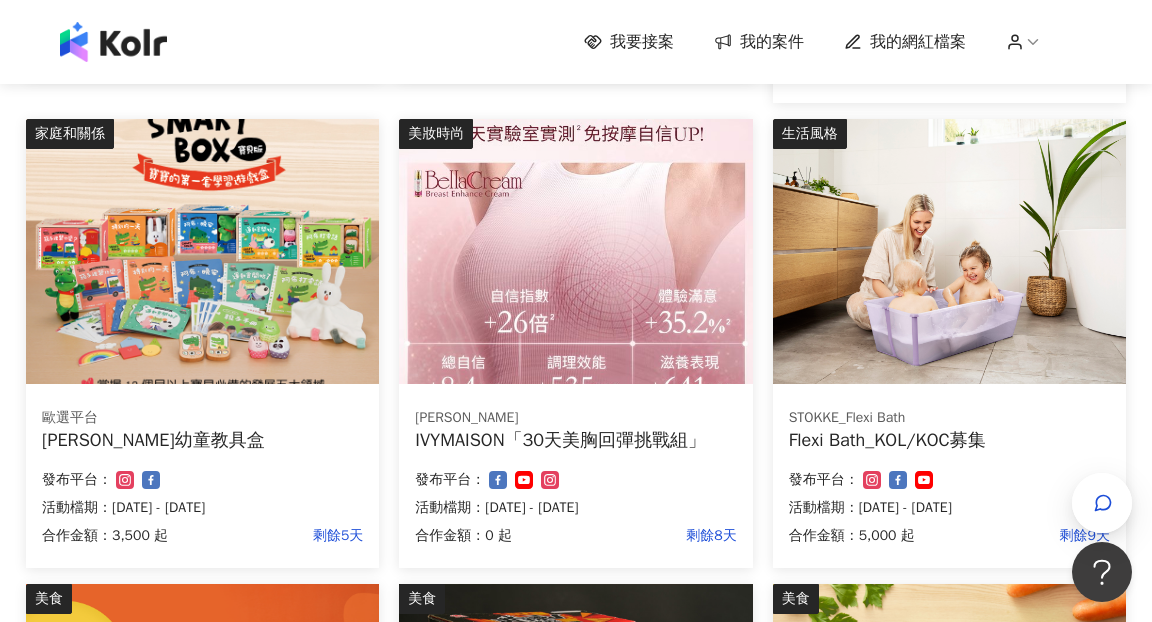 click at bounding box center [202, 251] 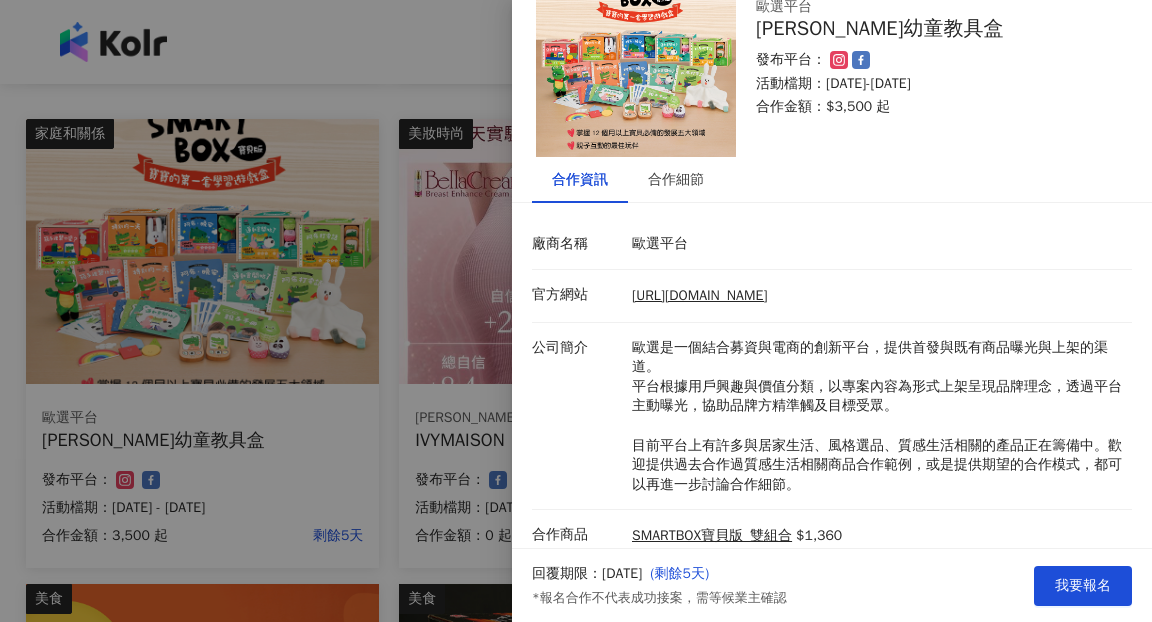 scroll, scrollTop: 66, scrollLeft: 0, axis: vertical 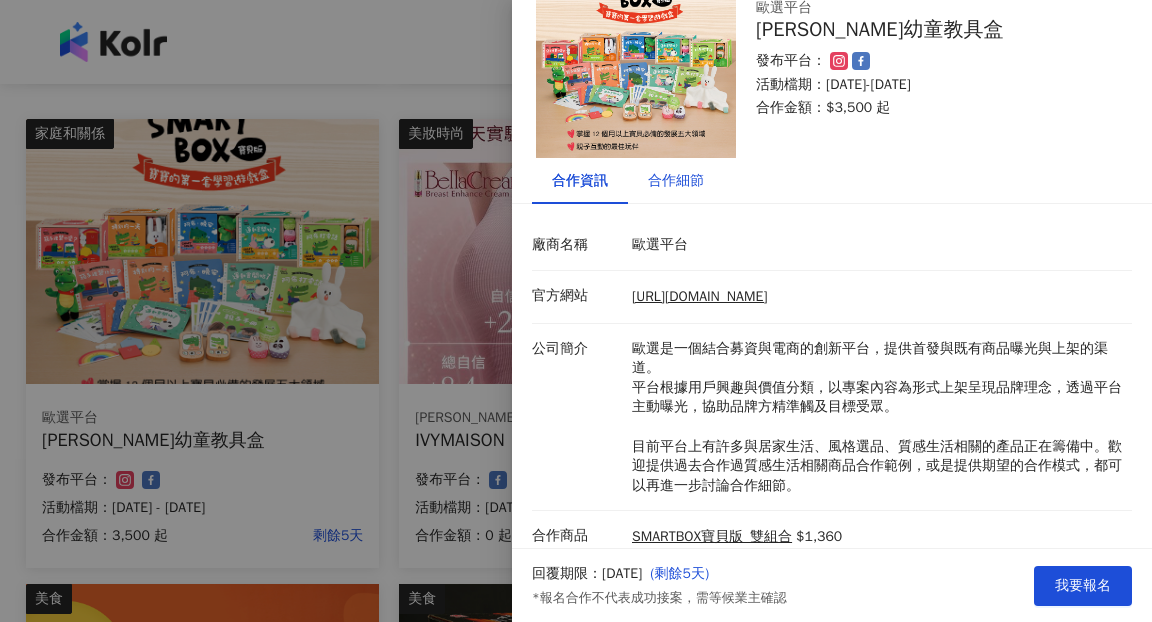 click on "合作細節" at bounding box center [676, 181] 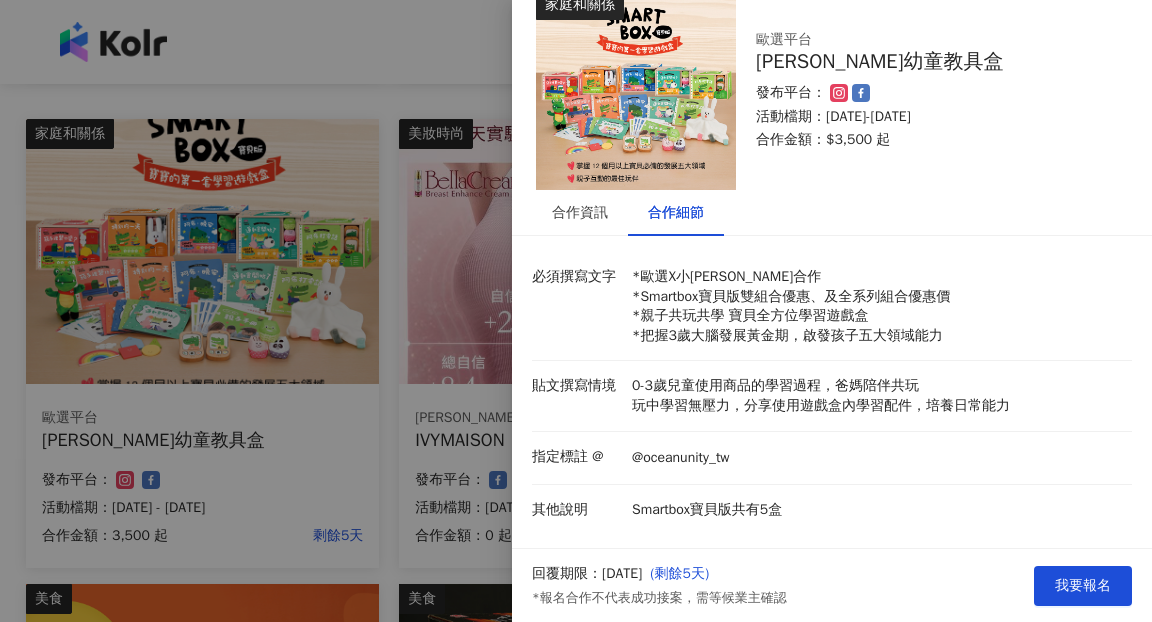 scroll, scrollTop: 0, scrollLeft: 0, axis: both 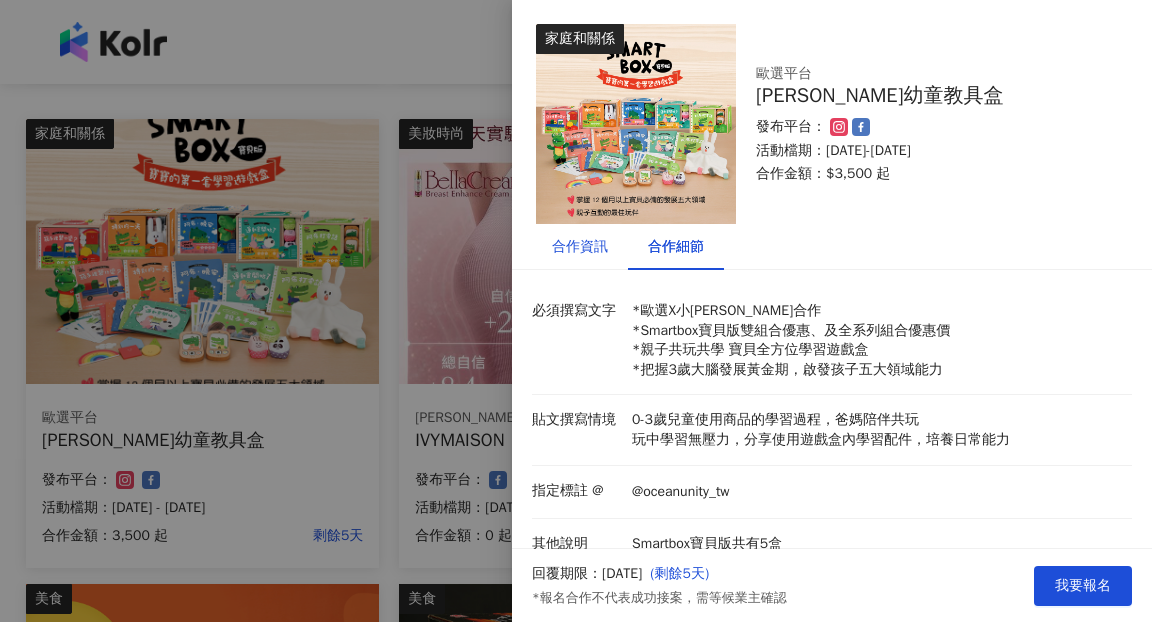 click on "合作資訊" at bounding box center (580, 247) 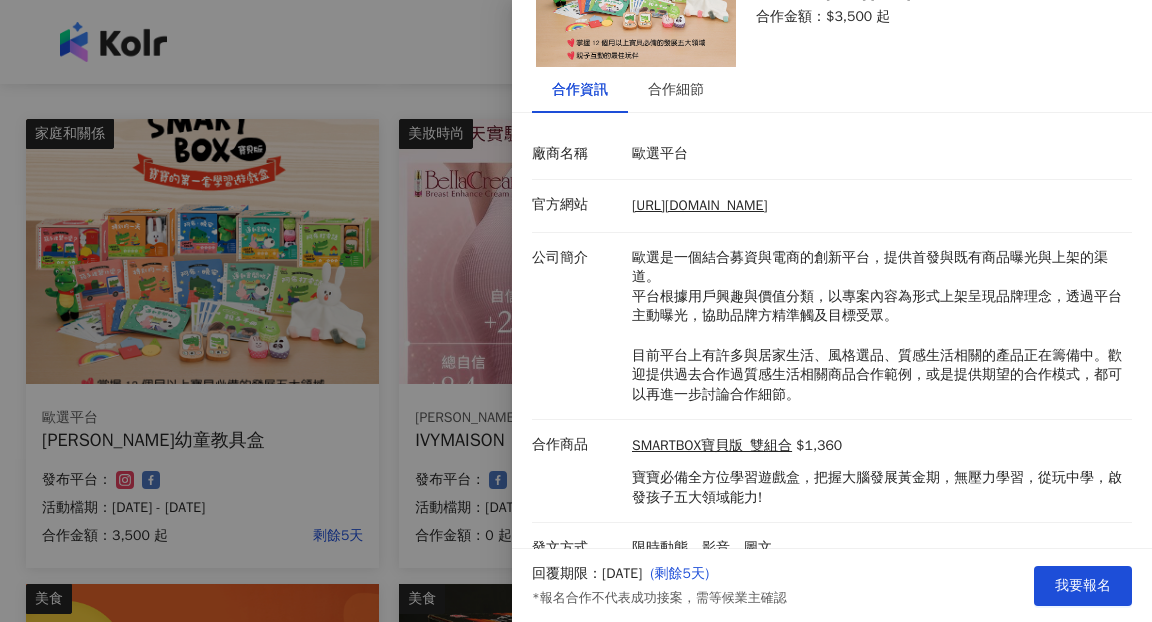 scroll, scrollTop: 179, scrollLeft: 0, axis: vertical 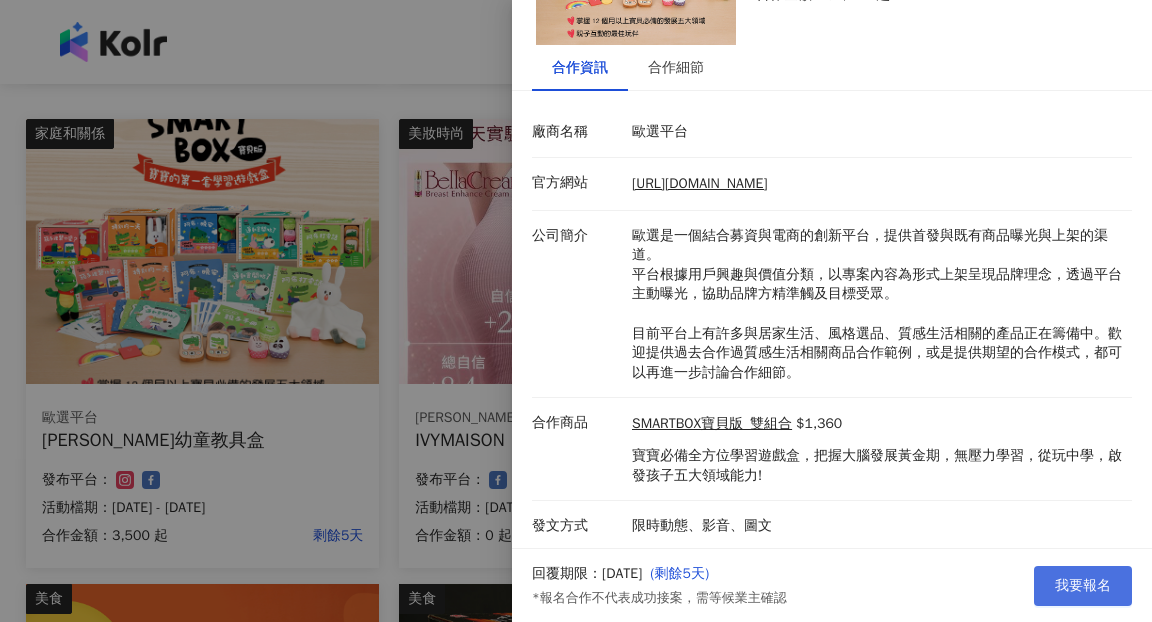 click on "我要報名" at bounding box center (1083, 586) 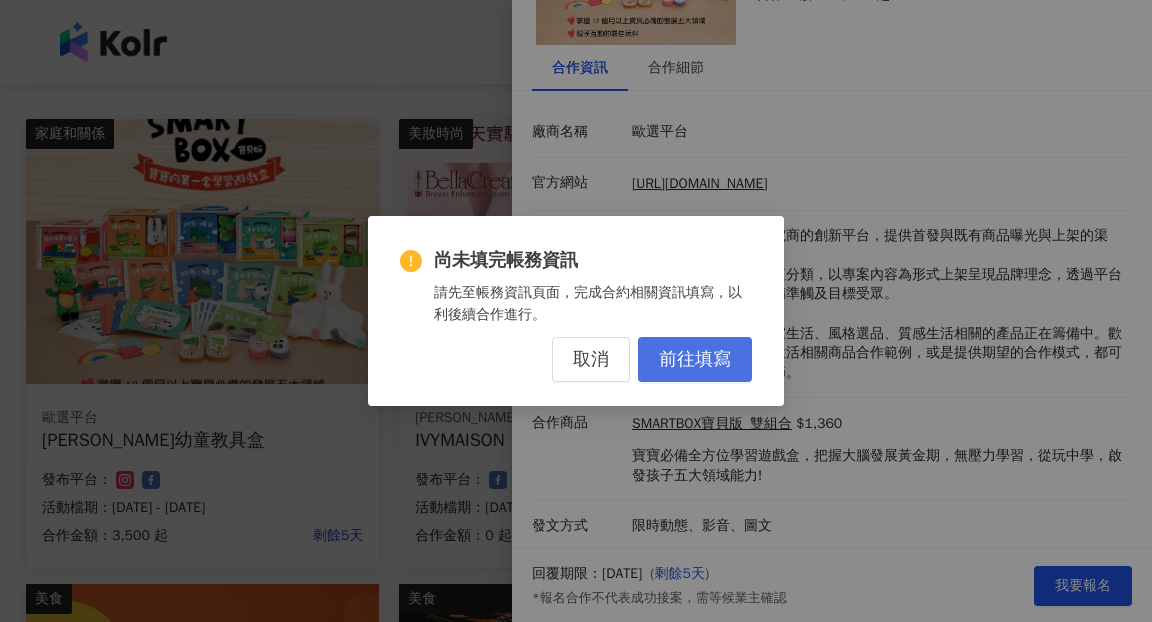click on "前往填寫" at bounding box center (695, 360) 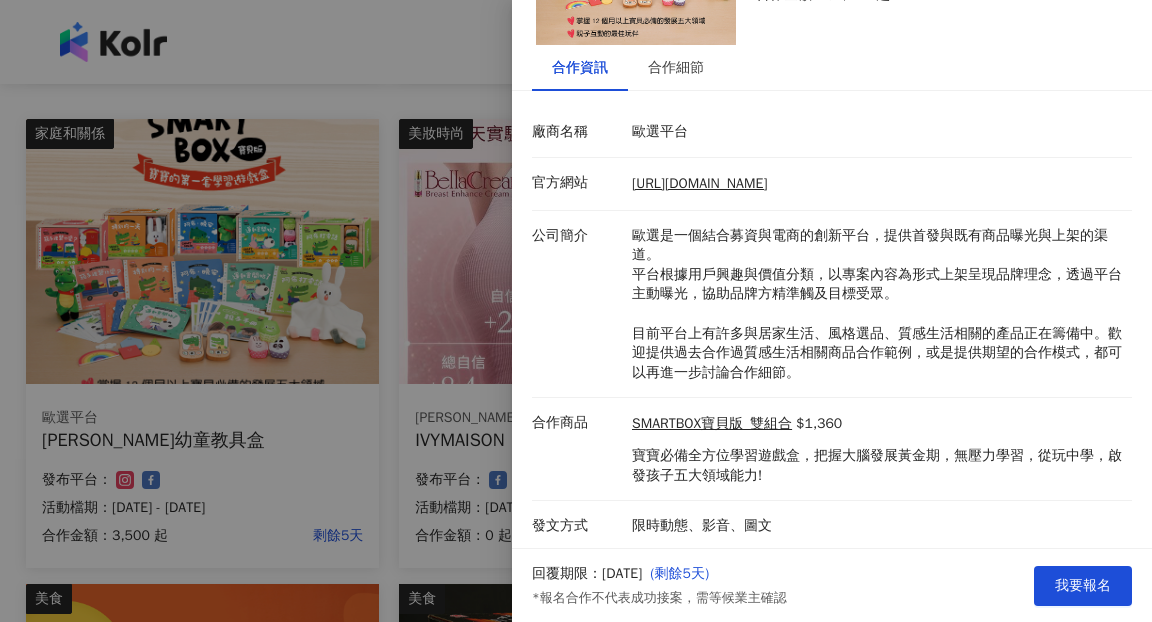 scroll, scrollTop: 0, scrollLeft: 0, axis: both 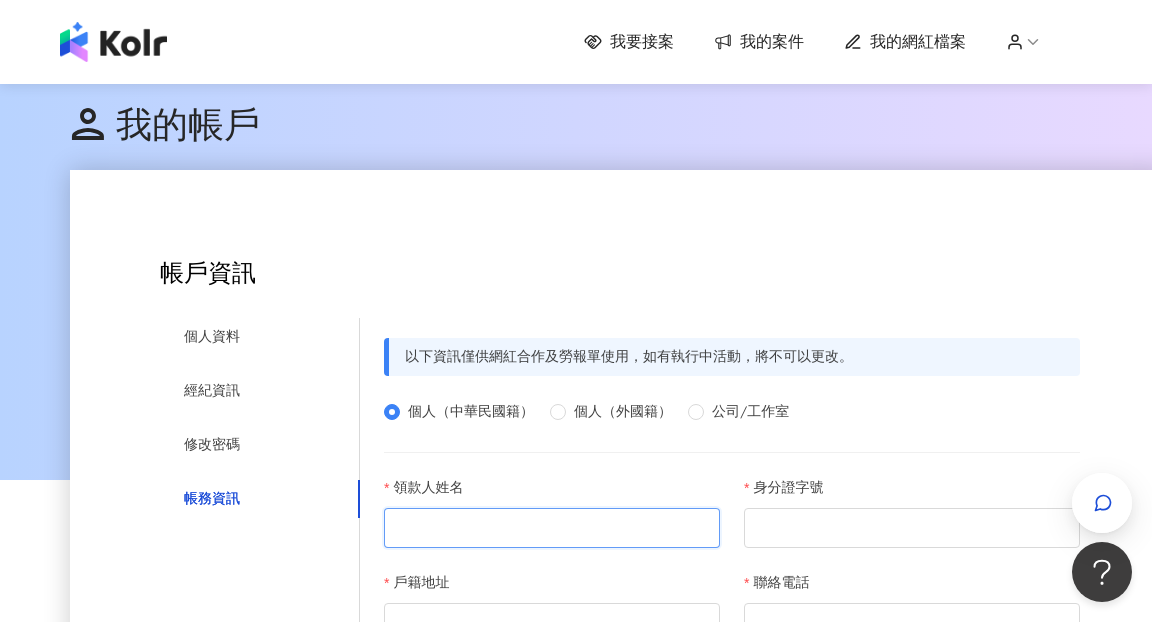 click on "領款人姓名" at bounding box center [552, 528] 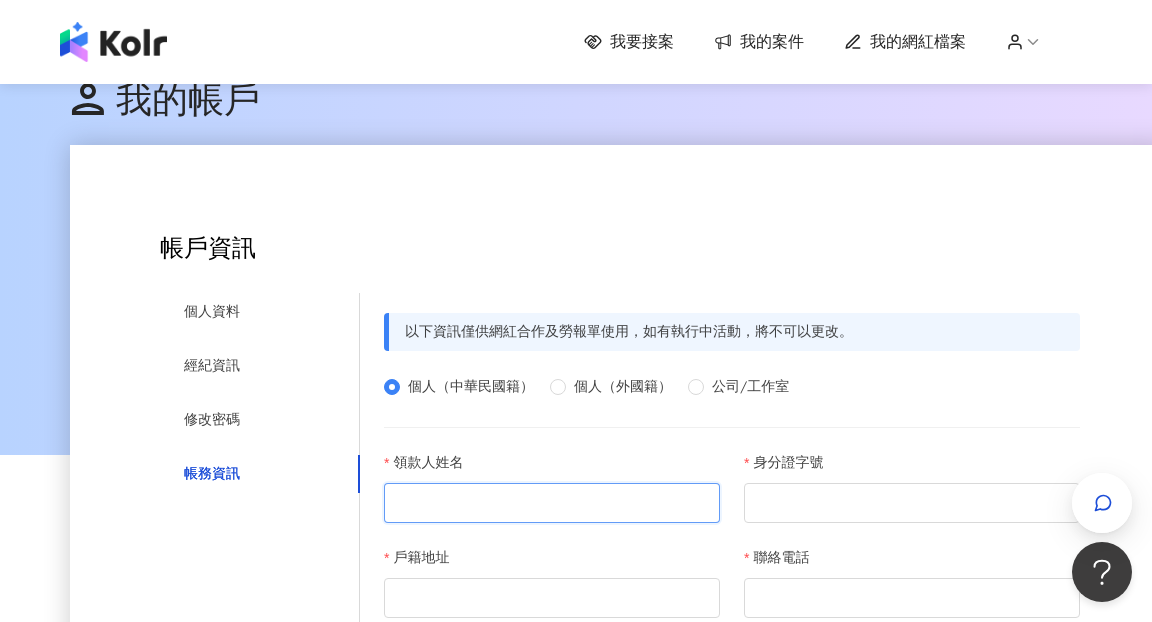 scroll, scrollTop: 126, scrollLeft: 0, axis: vertical 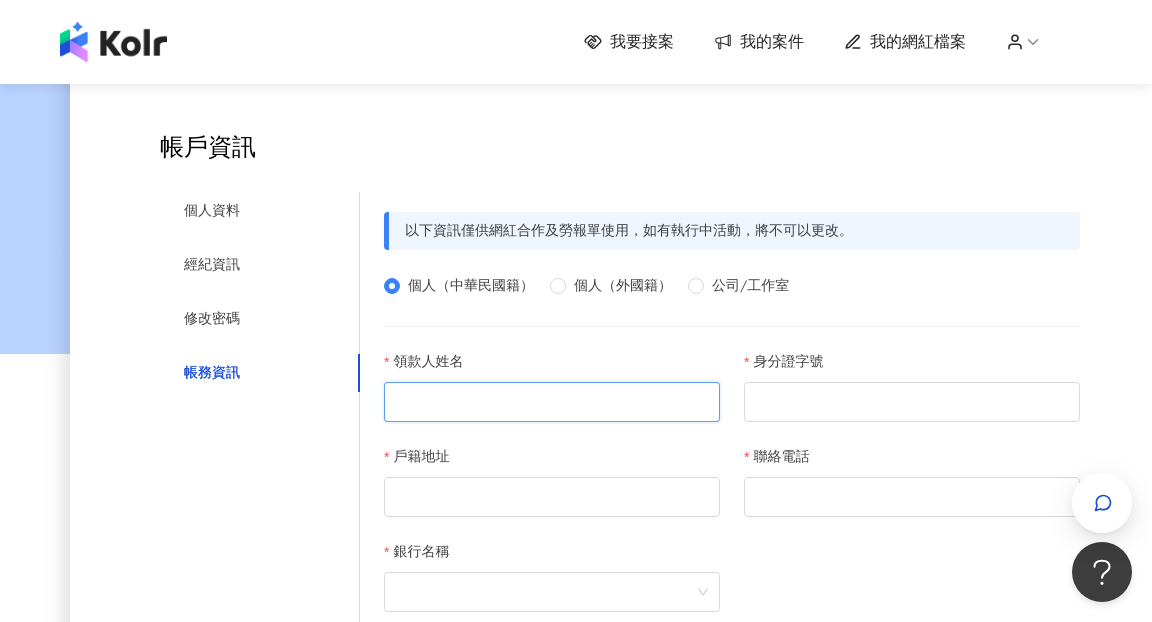 click on "領款人姓名" at bounding box center (552, 402) 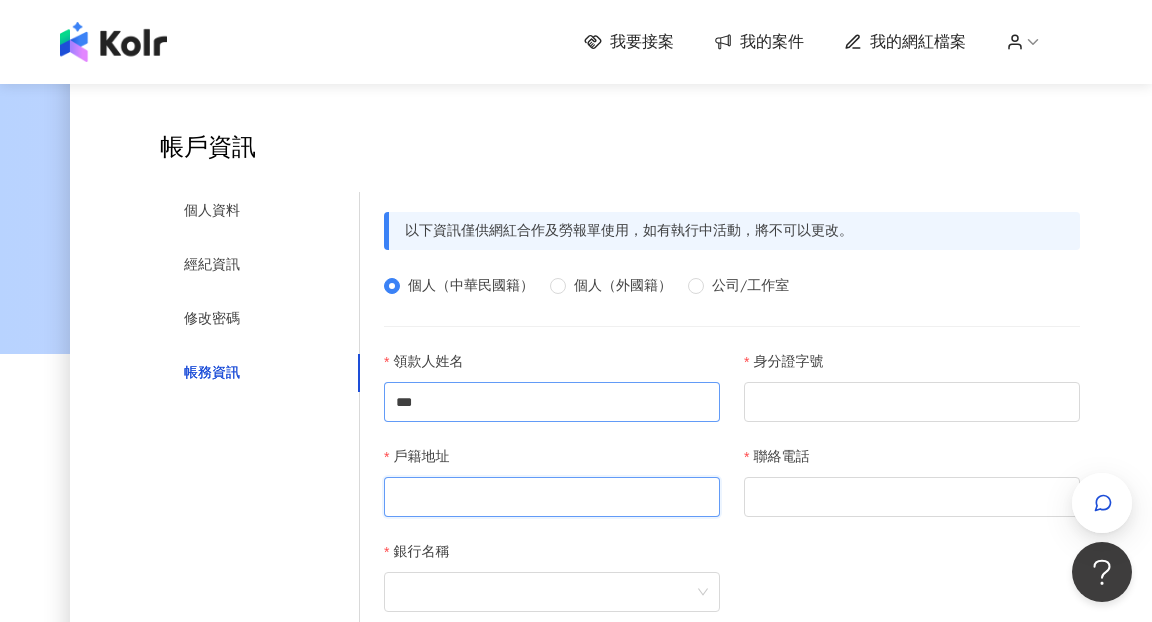 type on "**********" 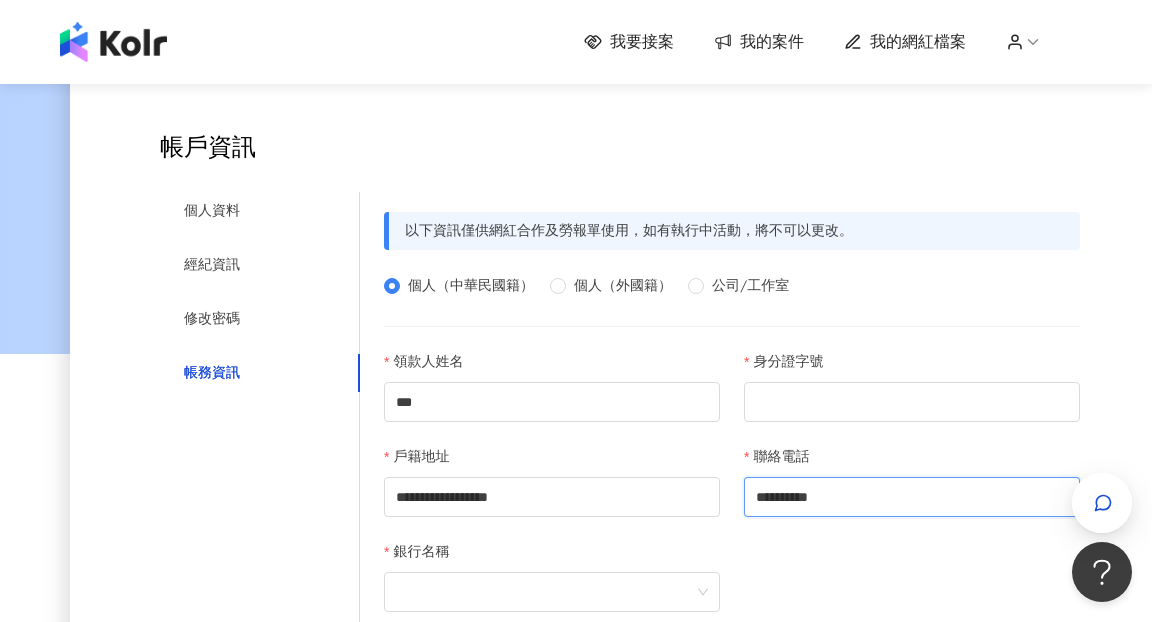 click on "**********" at bounding box center (912, 497) 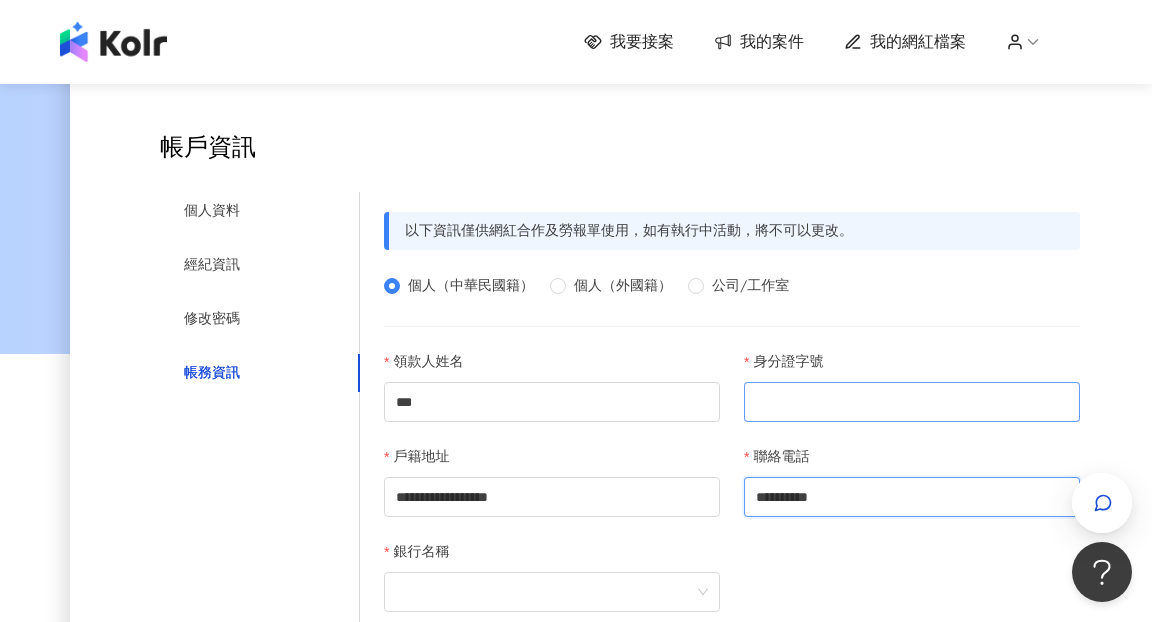 type on "**********" 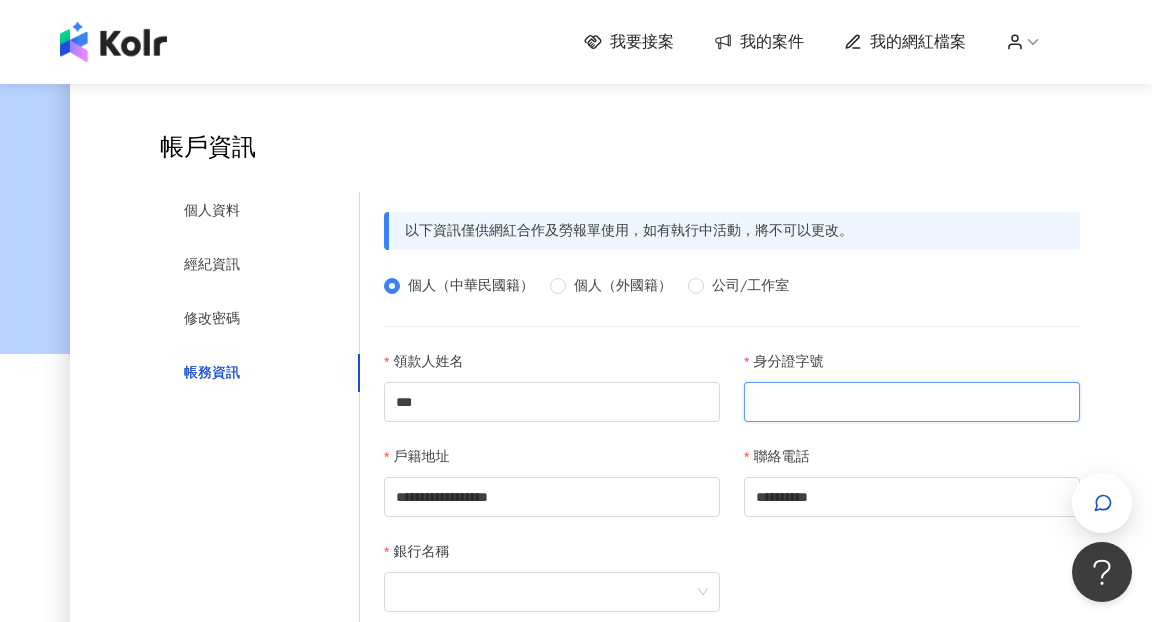 click on "身分證字號" at bounding box center [912, 402] 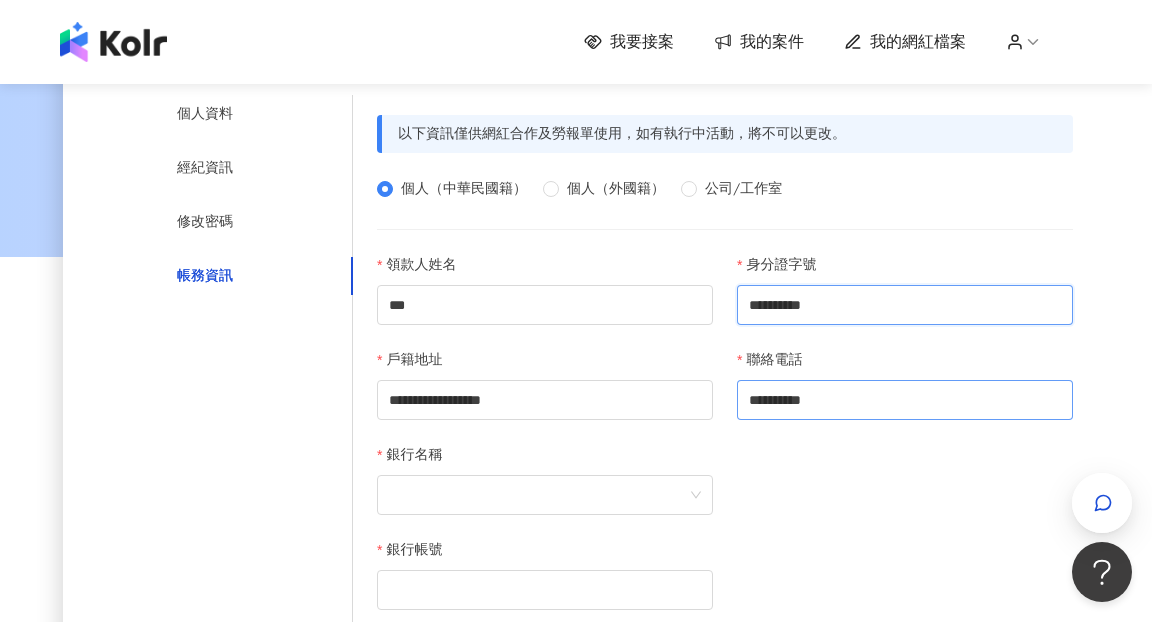 scroll, scrollTop: 233, scrollLeft: 7, axis: both 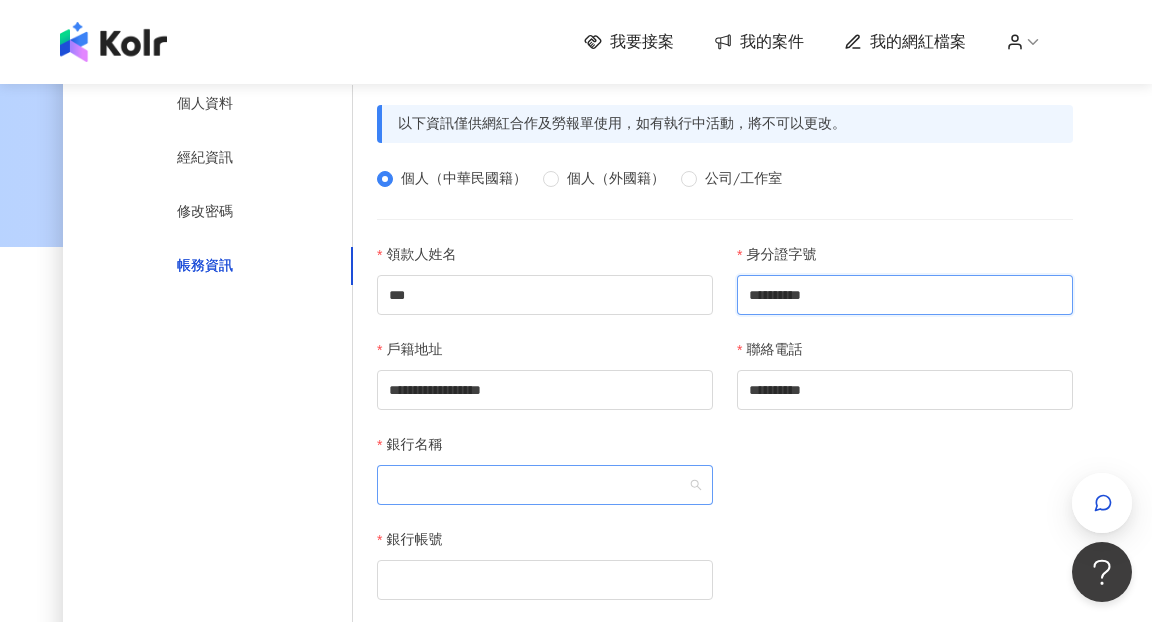 click at bounding box center (545, 485) 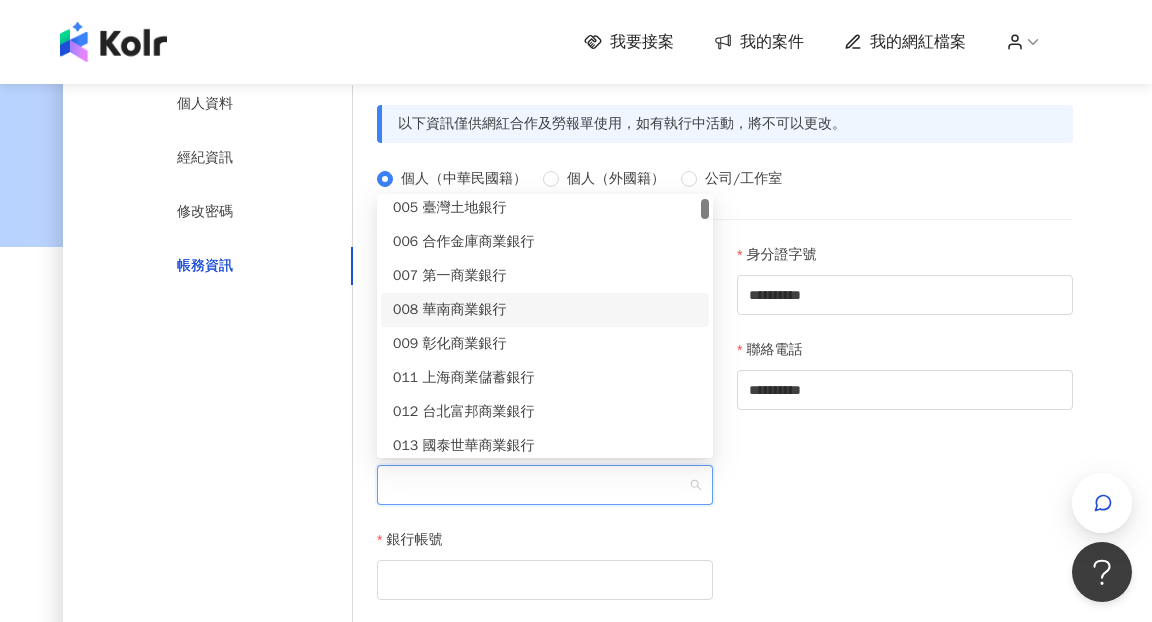 scroll, scrollTop: 76, scrollLeft: 0, axis: vertical 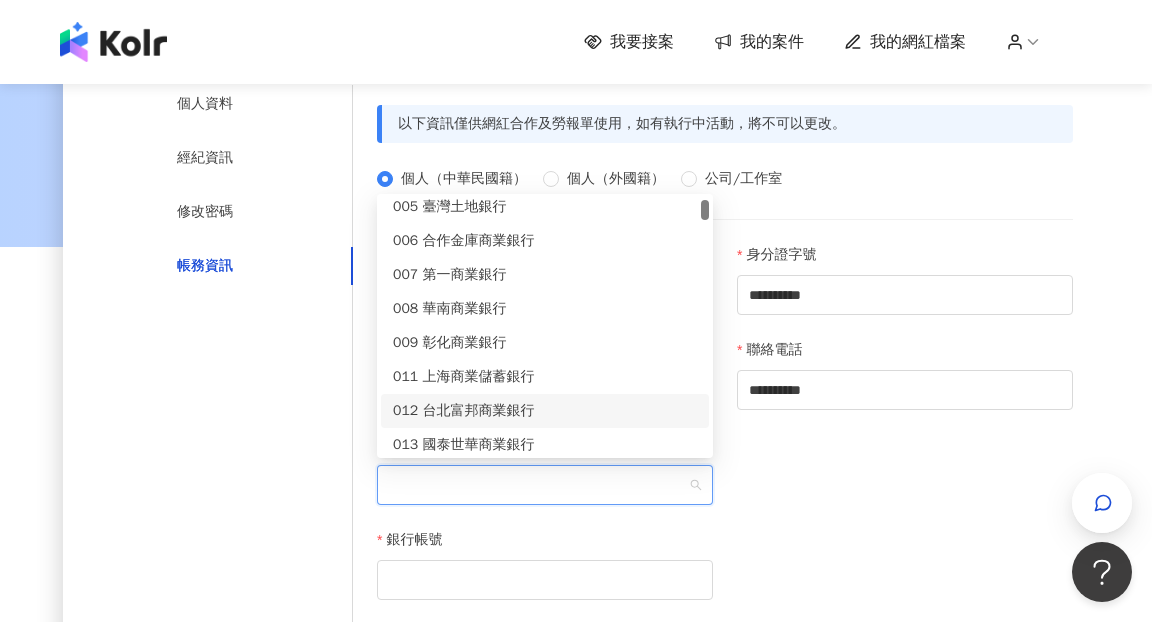 click on "012 台北富邦商業銀行" at bounding box center (545, 411) 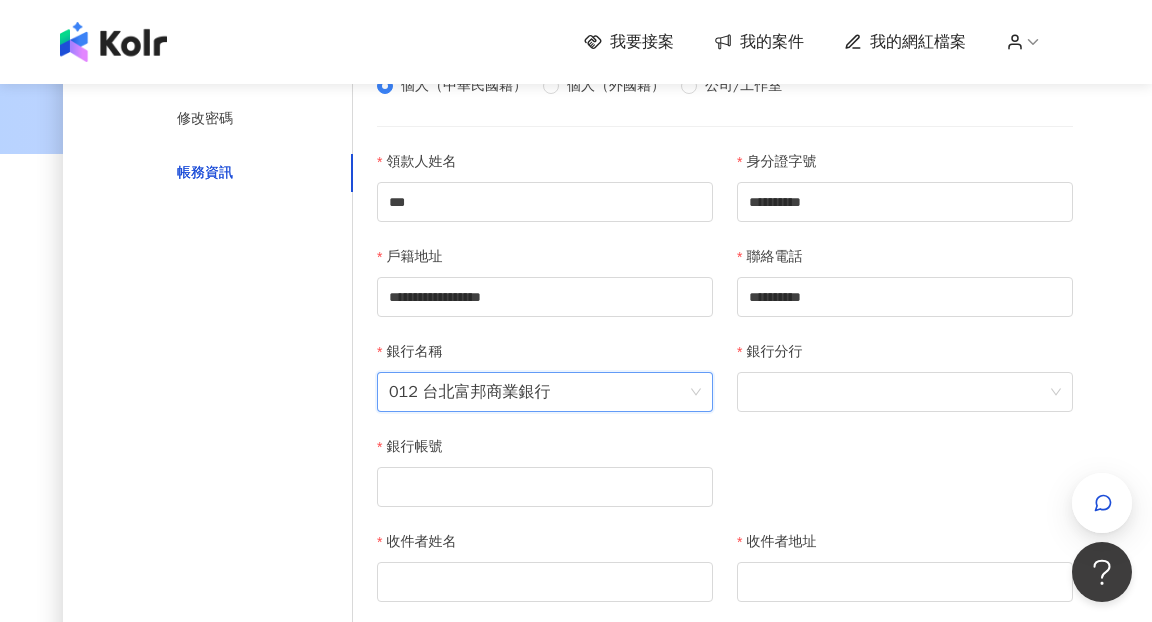 scroll, scrollTop: 329, scrollLeft: 7, axis: both 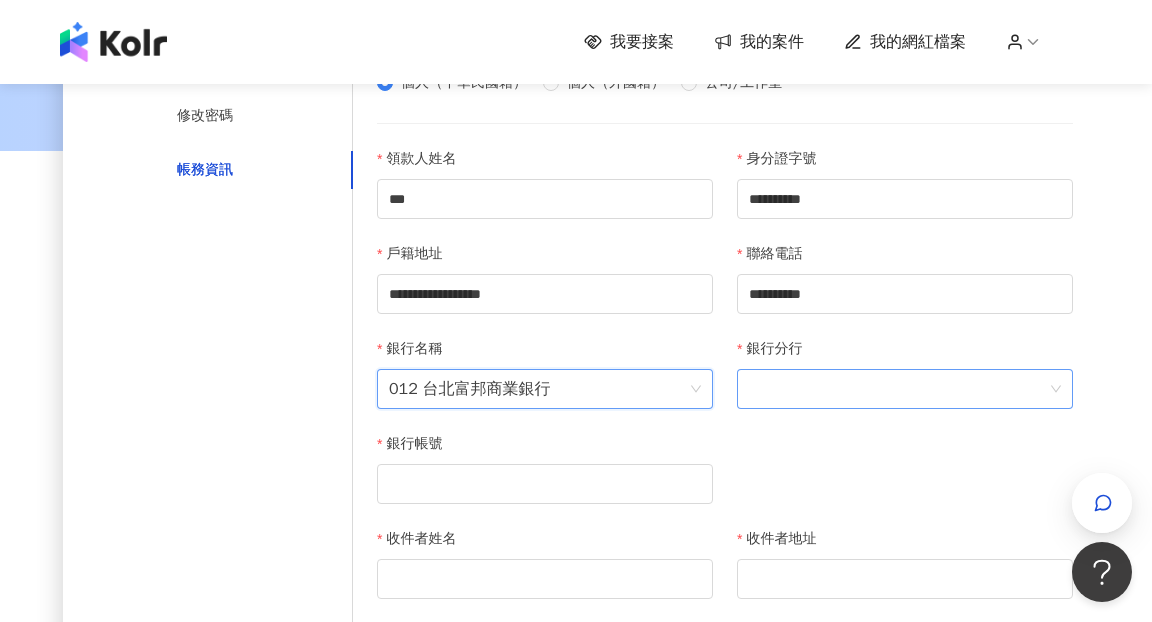 click at bounding box center [905, 389] 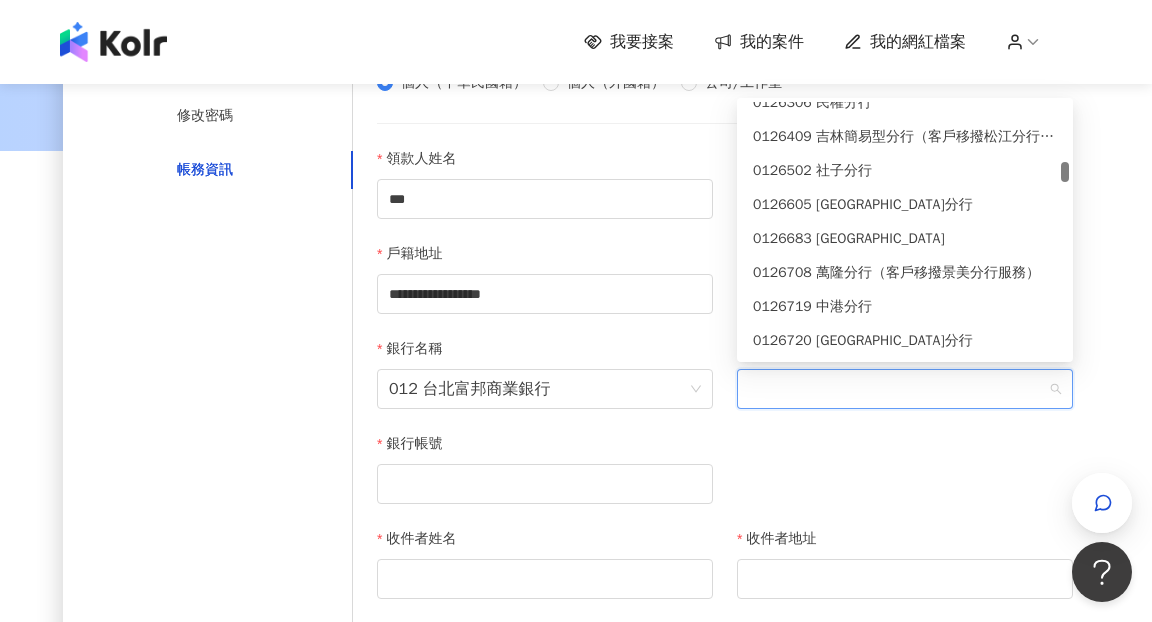 scroll, scrollTop: 1821, scrollLeft: 0, axis: vertical 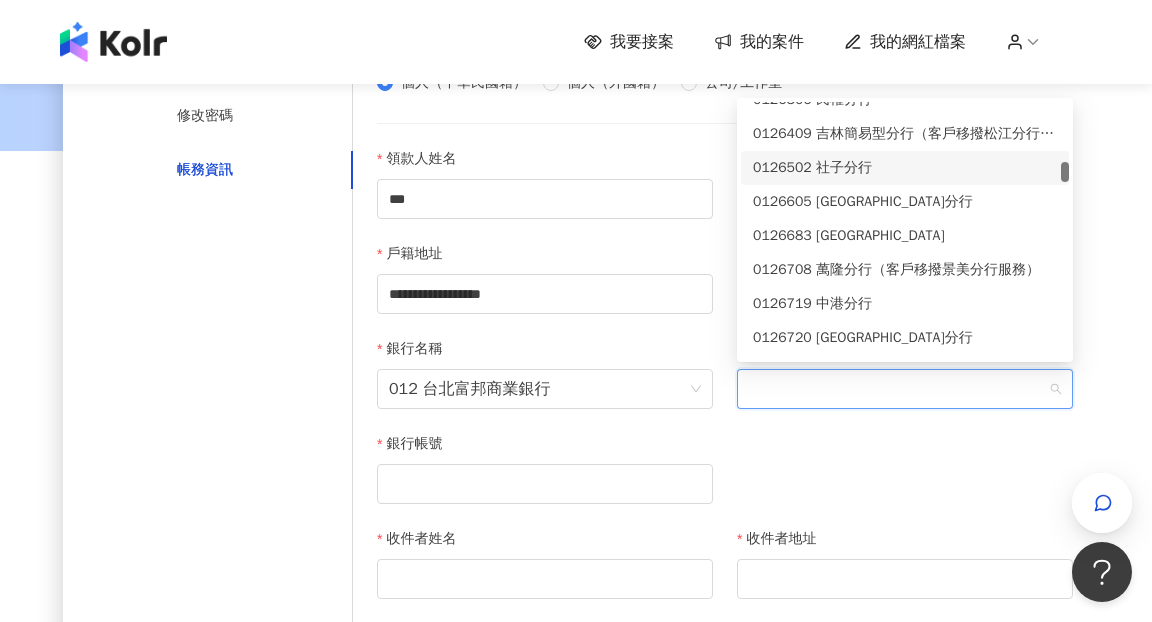 click on "0126502 社子分行" at bounding box center [905, 168] 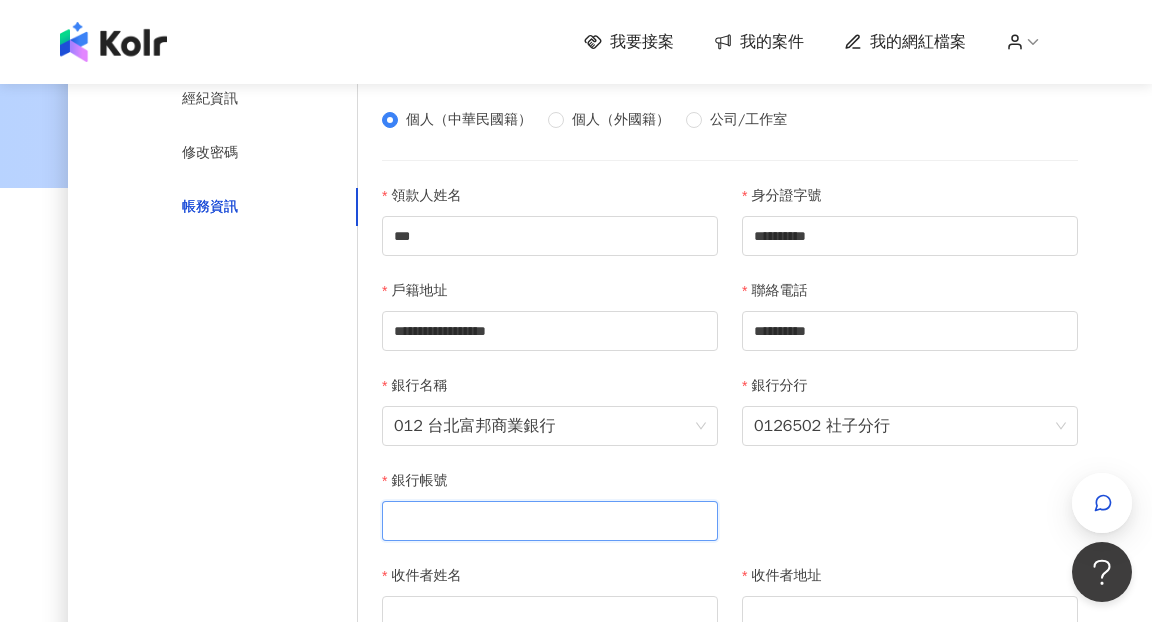 click on "銀行帳號" at bounding box center [550, 521] 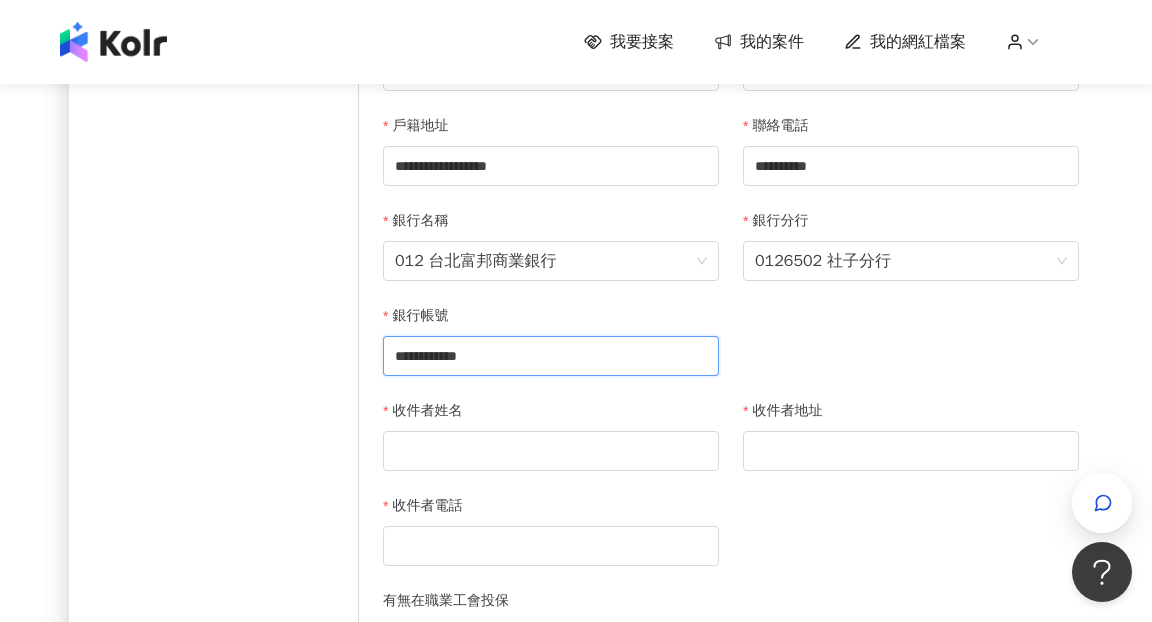 scroll, scrollTop: 458, scrollLeft: 1, axis: both 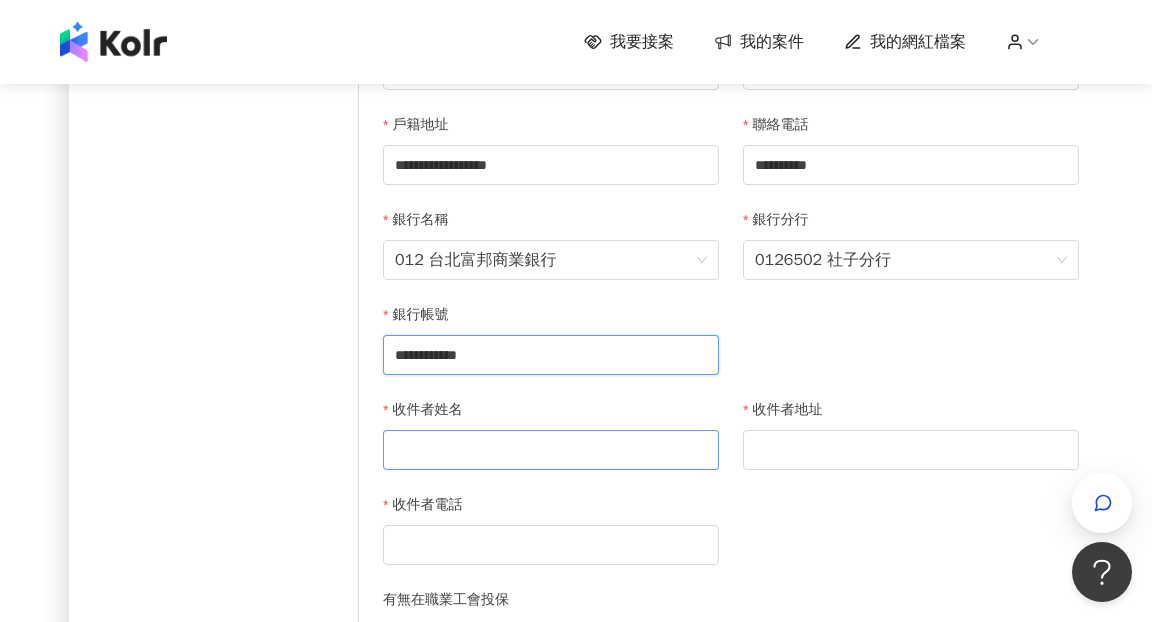type on "**********" 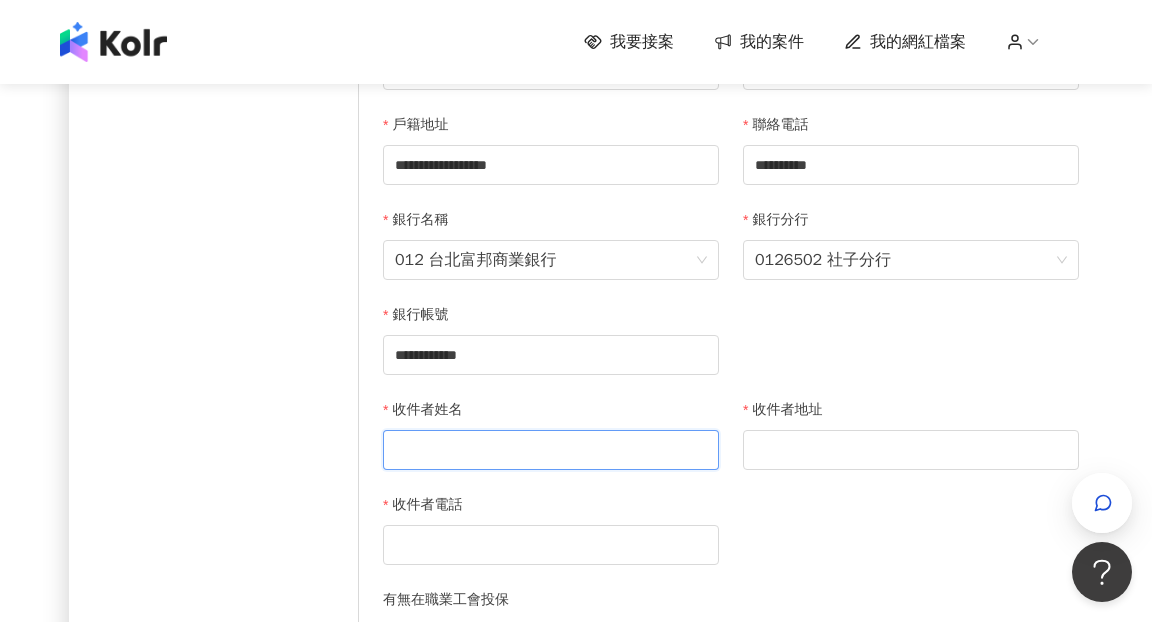 click on "收件者姓名" at bounding box center (551, 450) 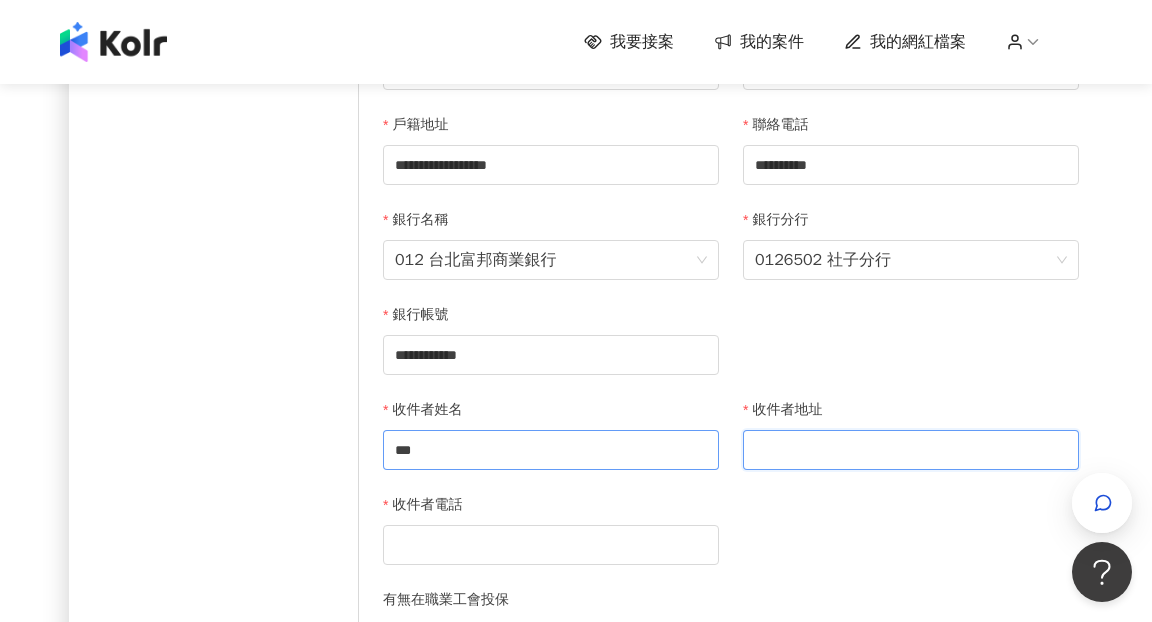 type on "**********" 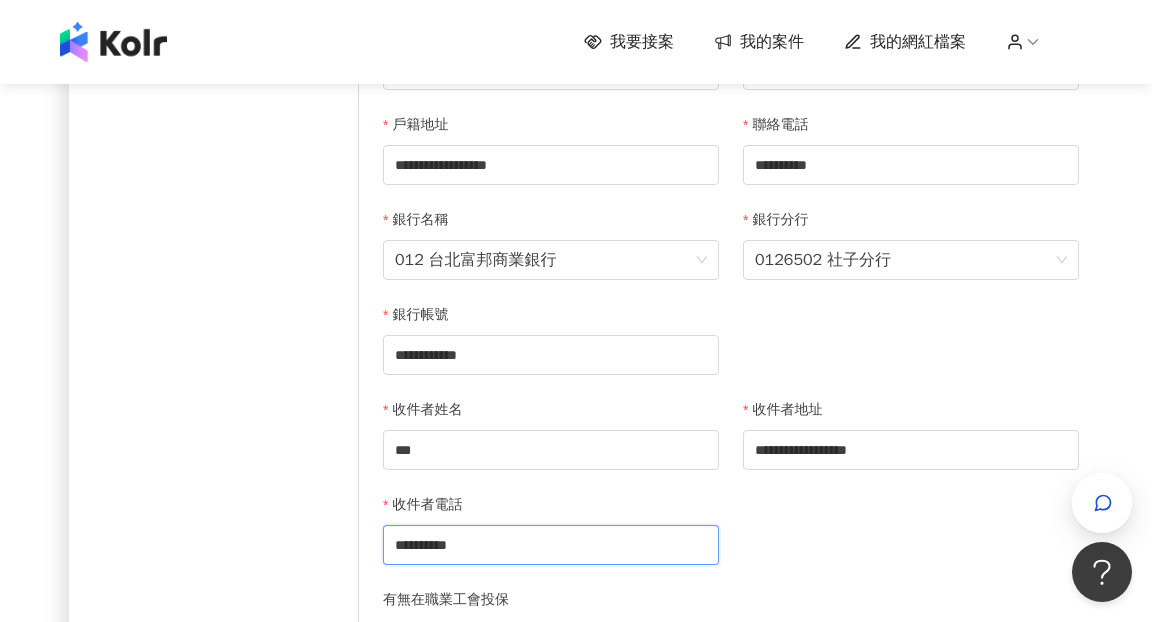 click on "**********" at bounding box center [551, 545] 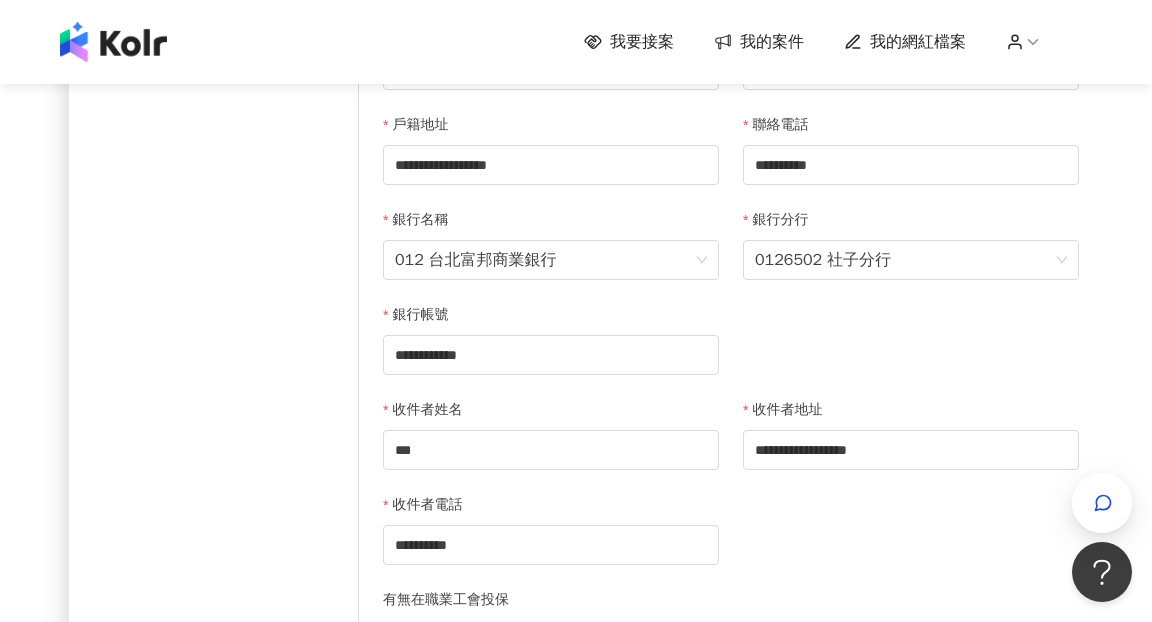 click on "**********" at bounding box center [731, 494] 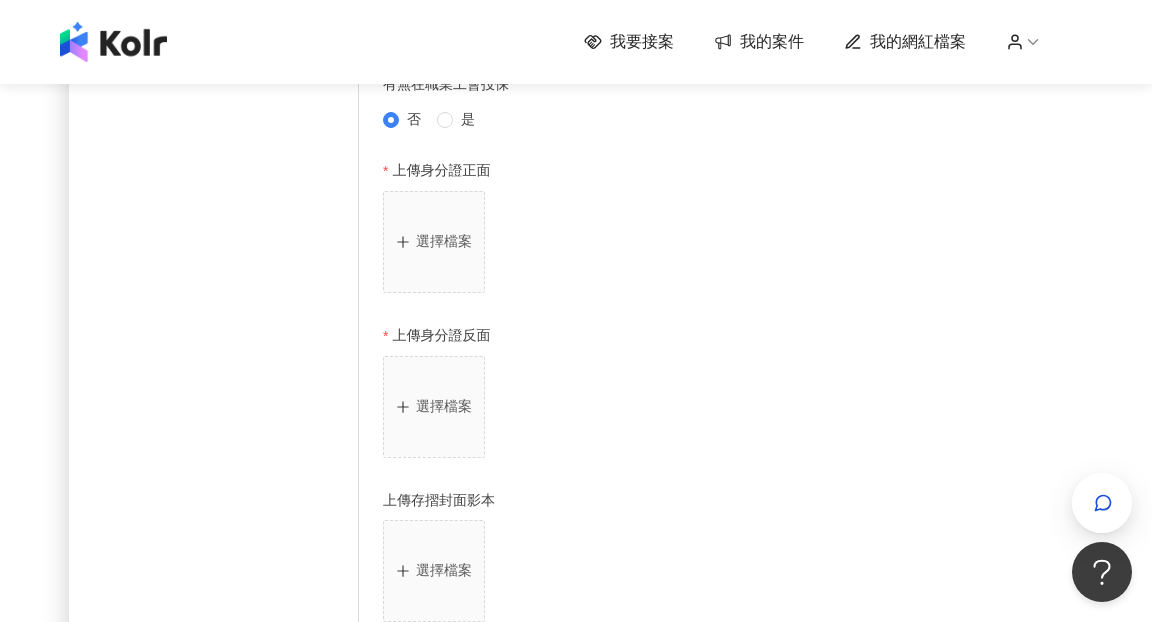 scroll, scrollTop: 968, scrollLeft: 1, axis: both 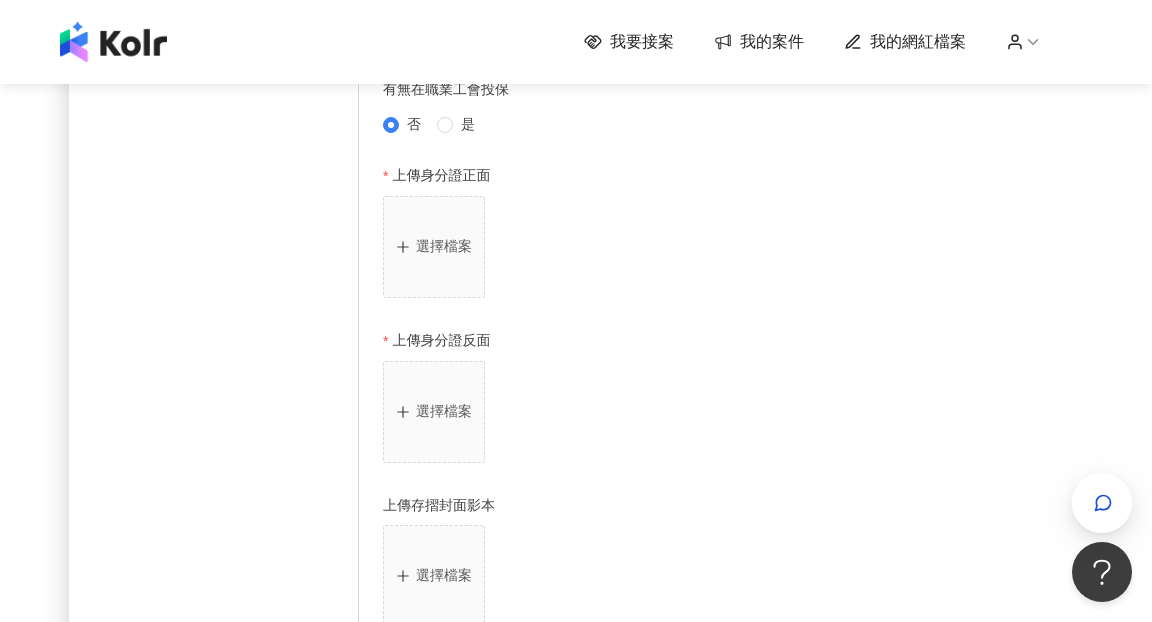 click on "選擇檔案" at bounding box center [444, 247] 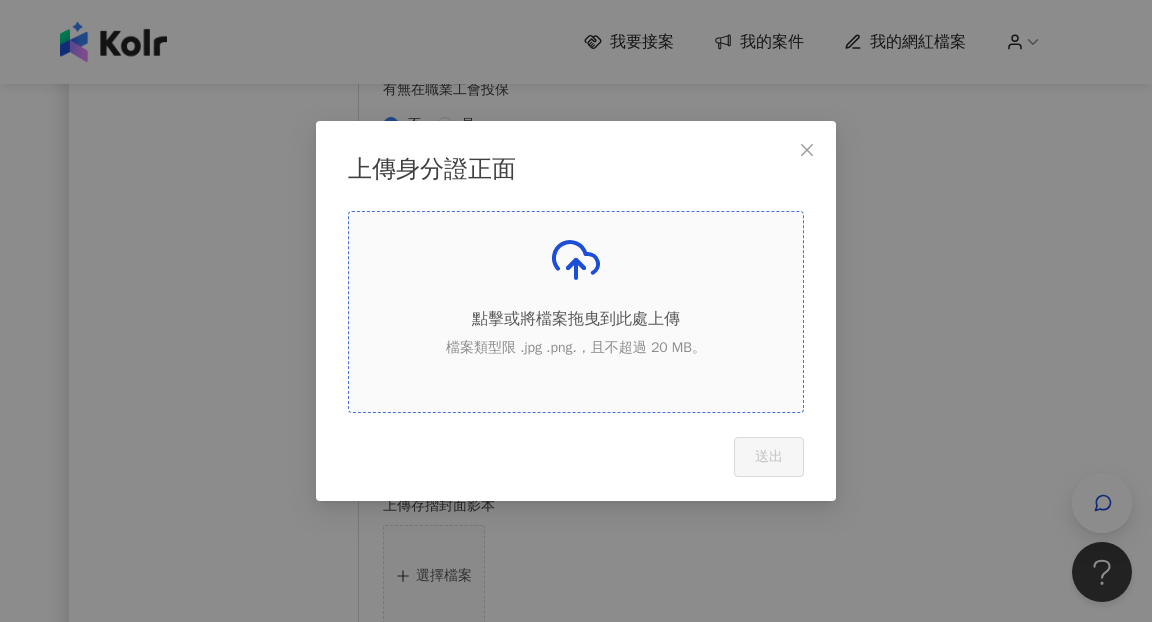 click on "點擊或將檔案拖曳到此處上傳" at bounding box center (576, 319) 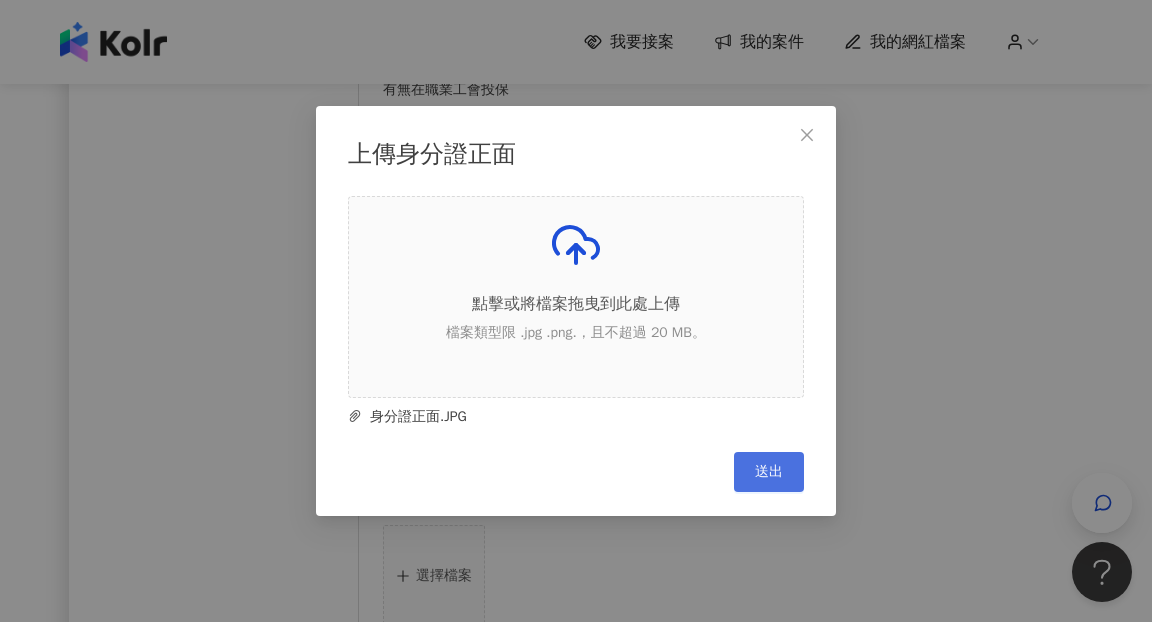 click on "送出" at bounding box center [769, 472] 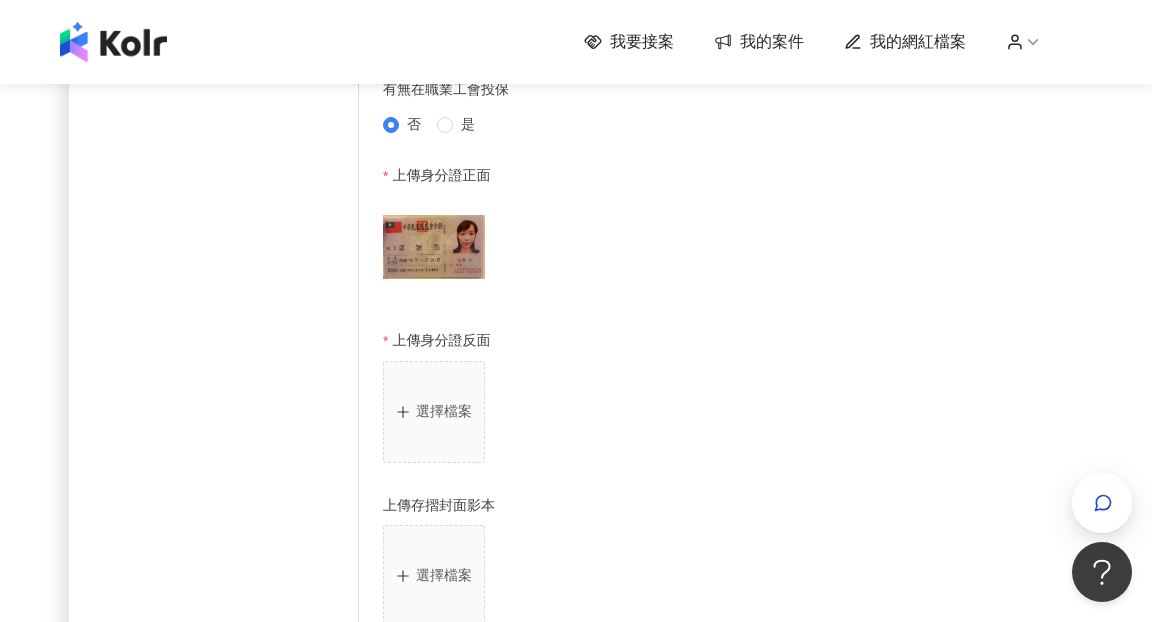 click on "選擇檔案" at bounding box center [444, 412] 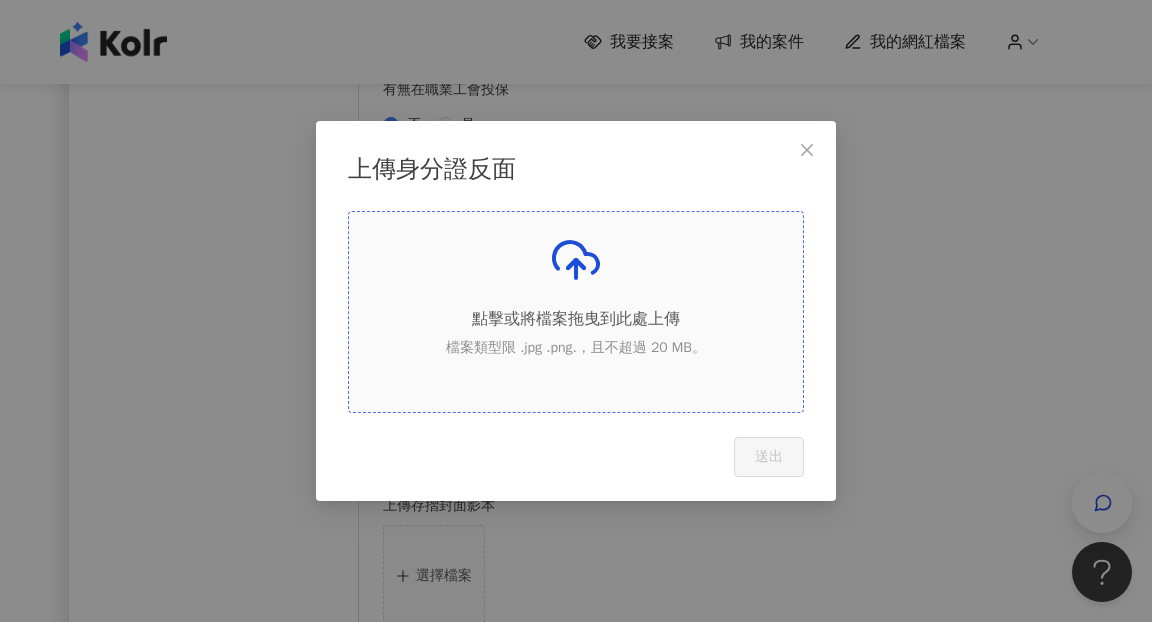 click on "點擊或將檔案拖曳到此處上傳" at bounding box center [576, 319] 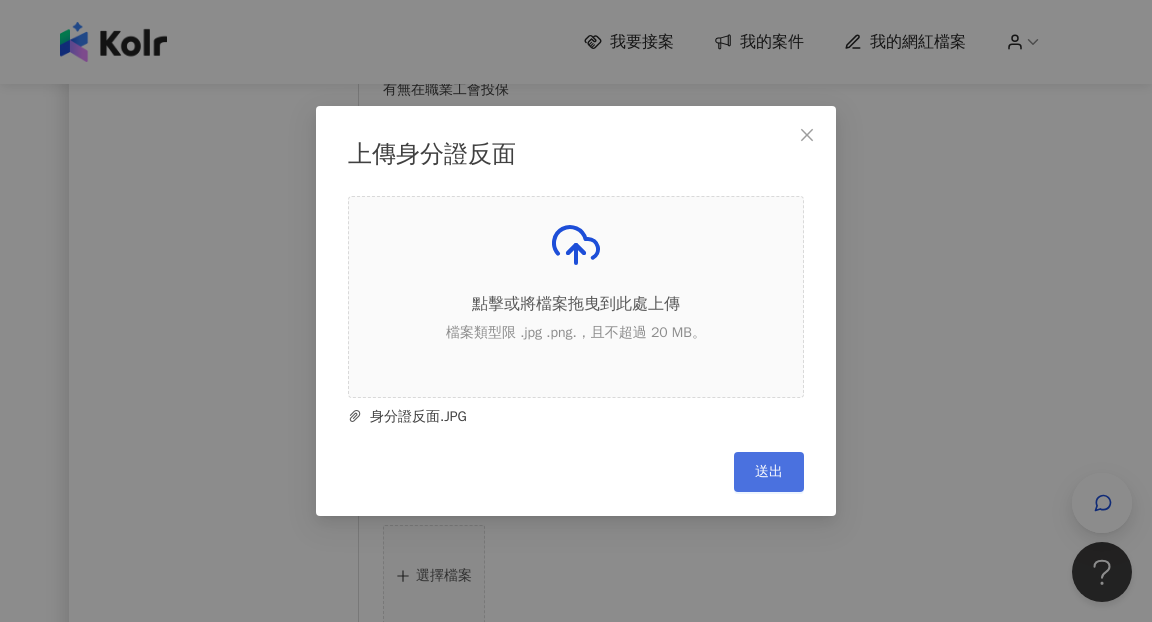 click on "送出" at bounding box center (769, 472) 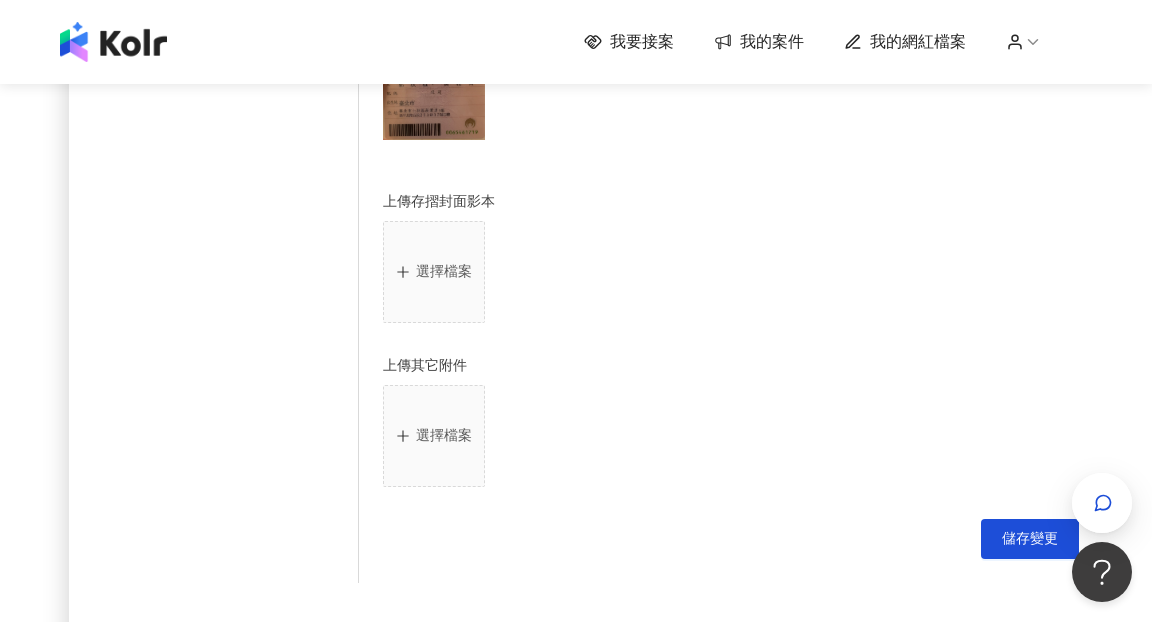 scroll, scrollTop: 1273, scrollLeft: 1, axis: both 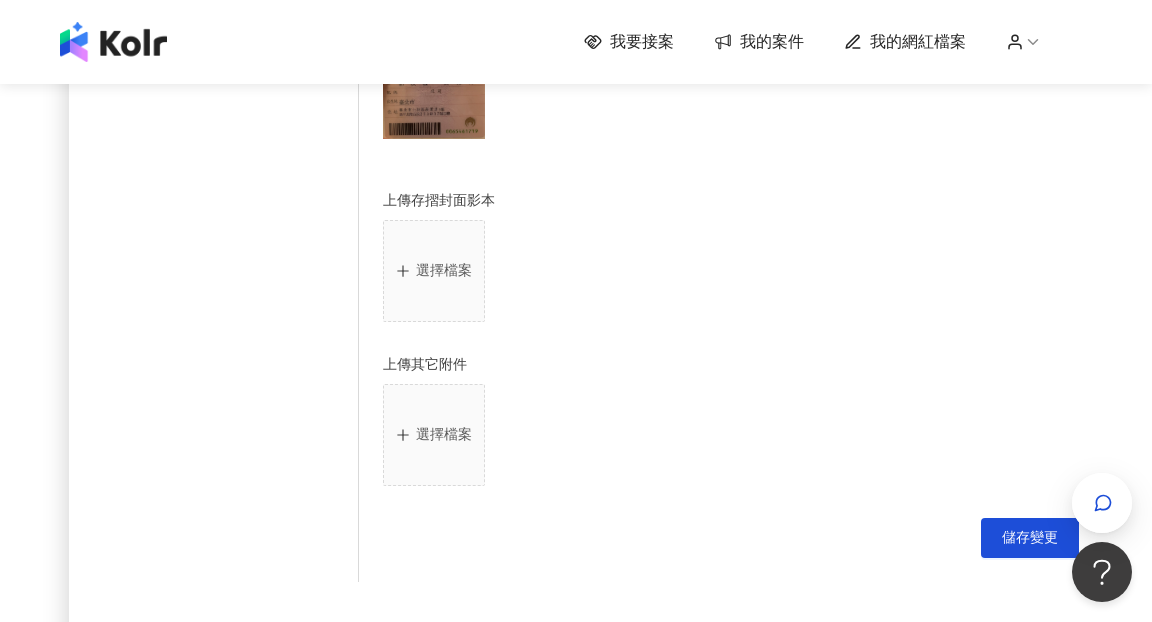 click on "選擇檔案" at bounding box center (444, 271) 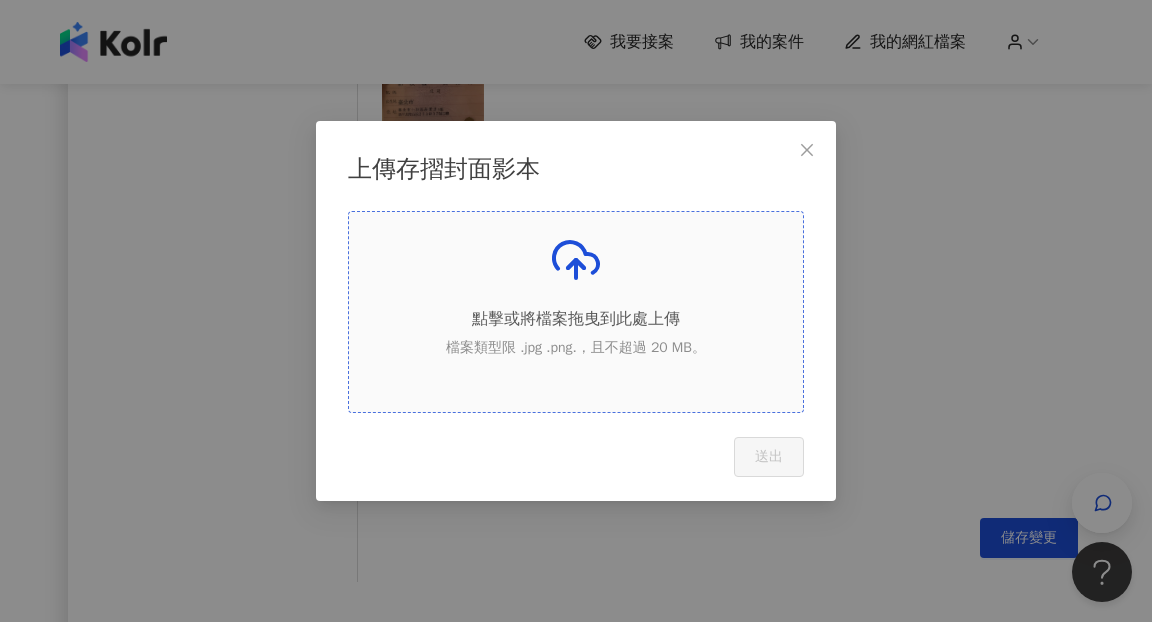 click on "點擊或將檔案拖曳到此處上傳 檔案類型限 .jpg .png.，且不超過 20 MB。" at bounding box center (576, 304) 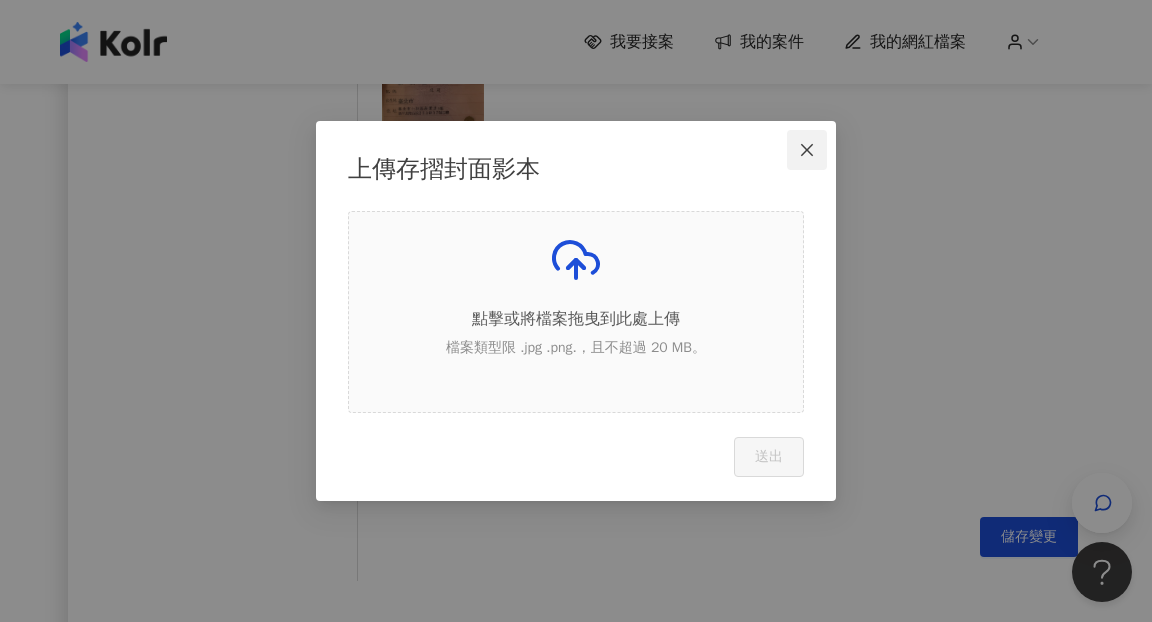 click 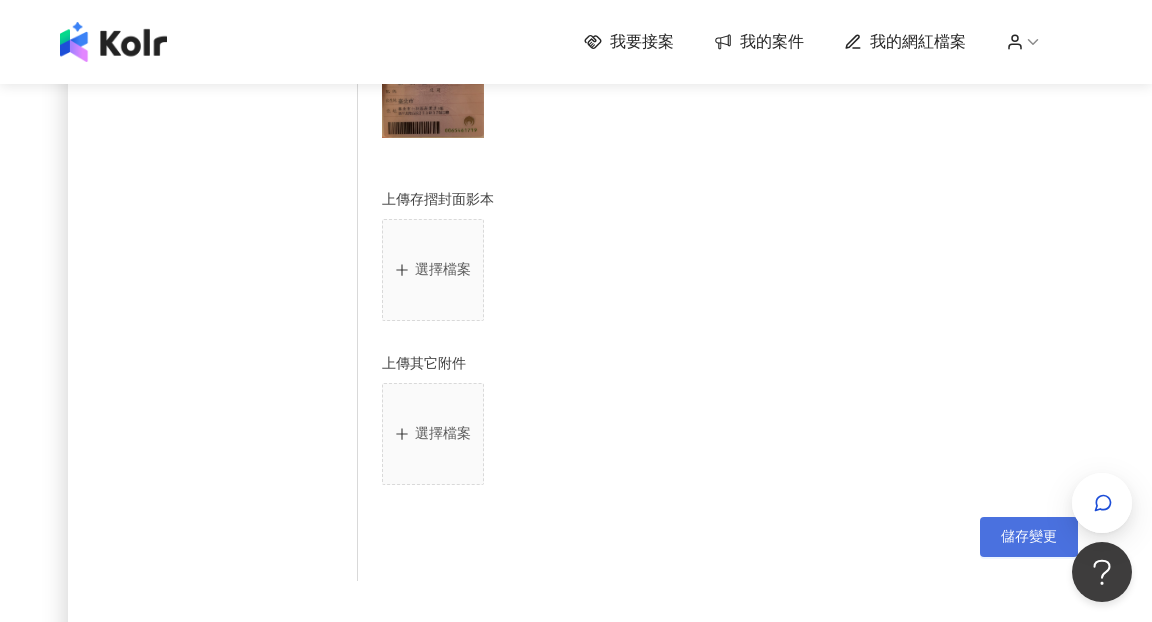 click on "儲存變更" at bounding box center [1029, 537] 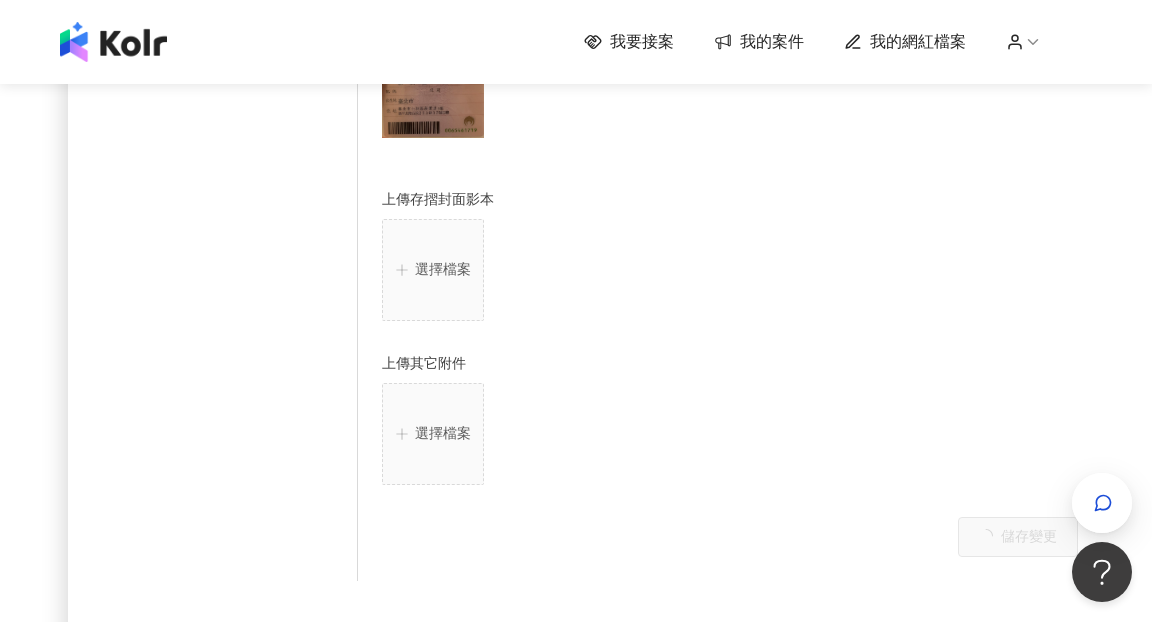 scroll, scrollTop: 1274, scrollLeft: 0, axis: vertical 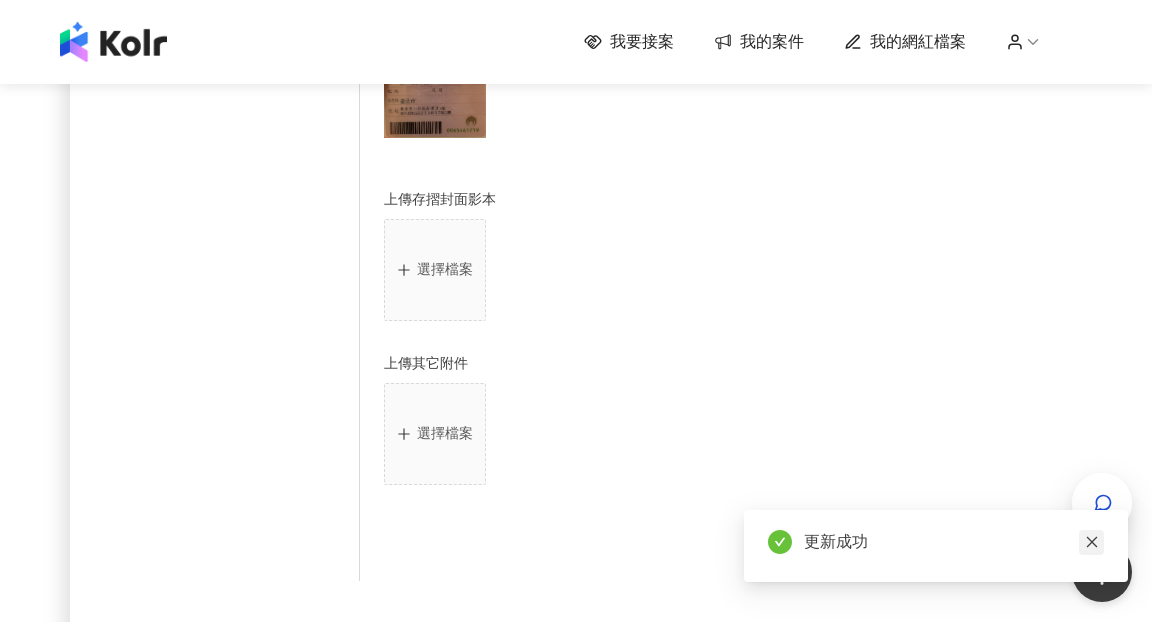 click 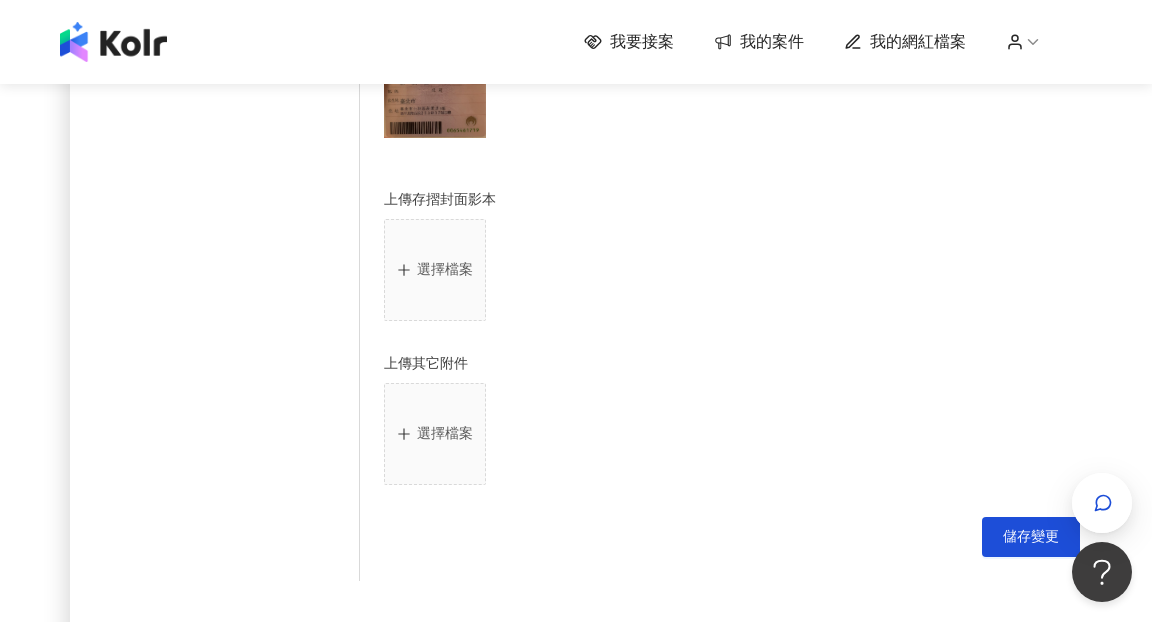 click at bounding box center (113, 42) 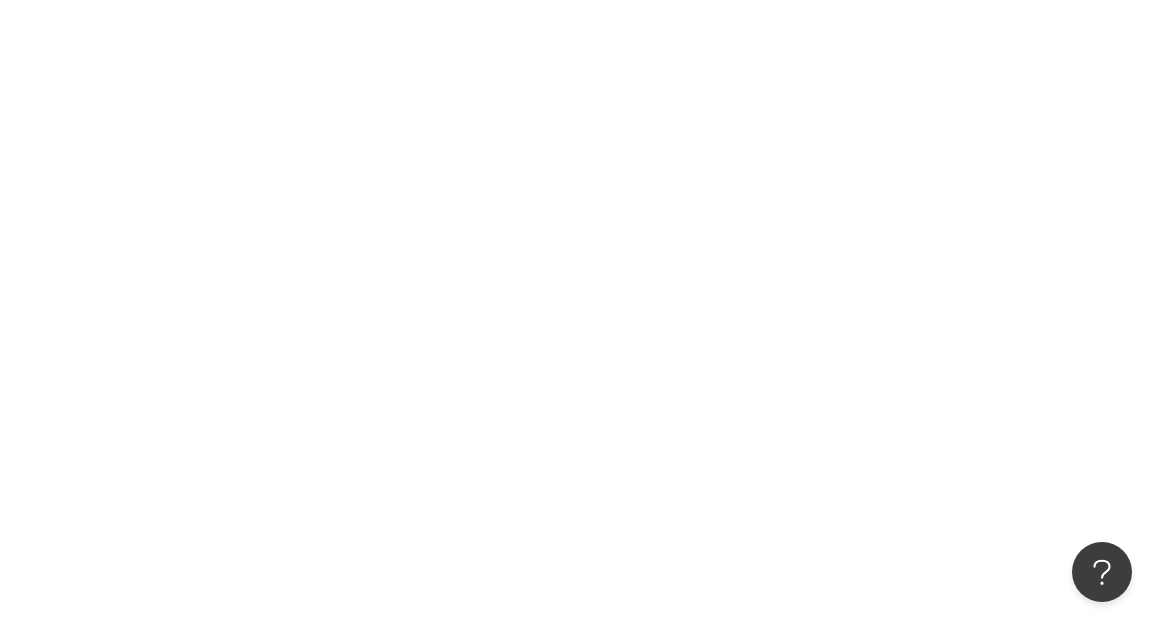 scroll, scrollTop: 0, scrollLeft: 0, axis: both 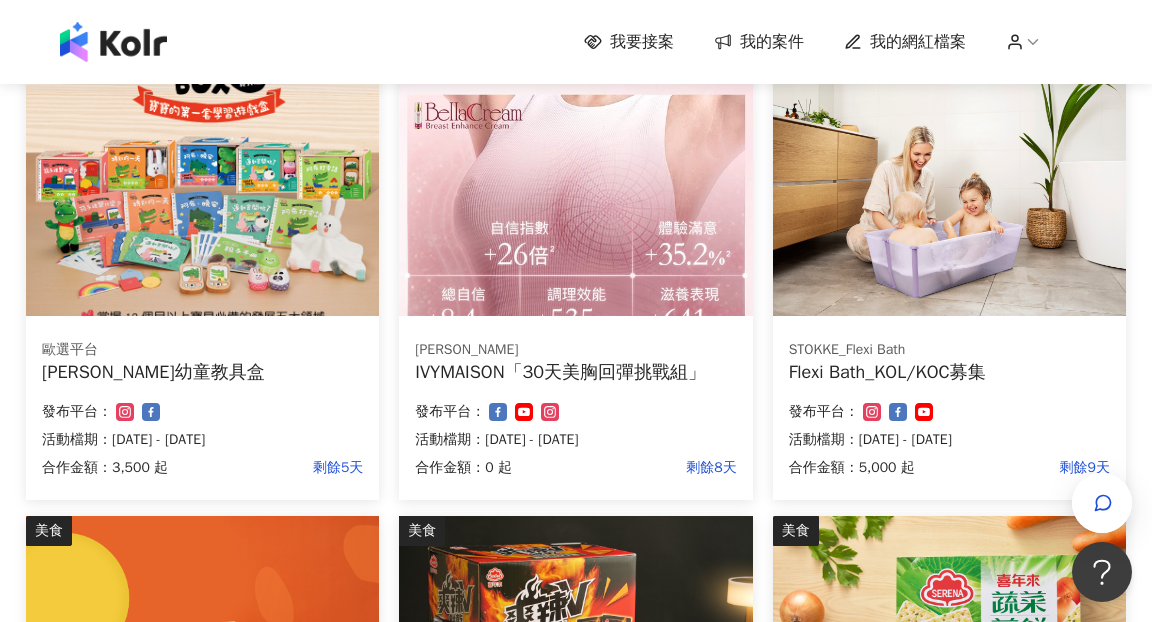click at bounding box center [202, 183] 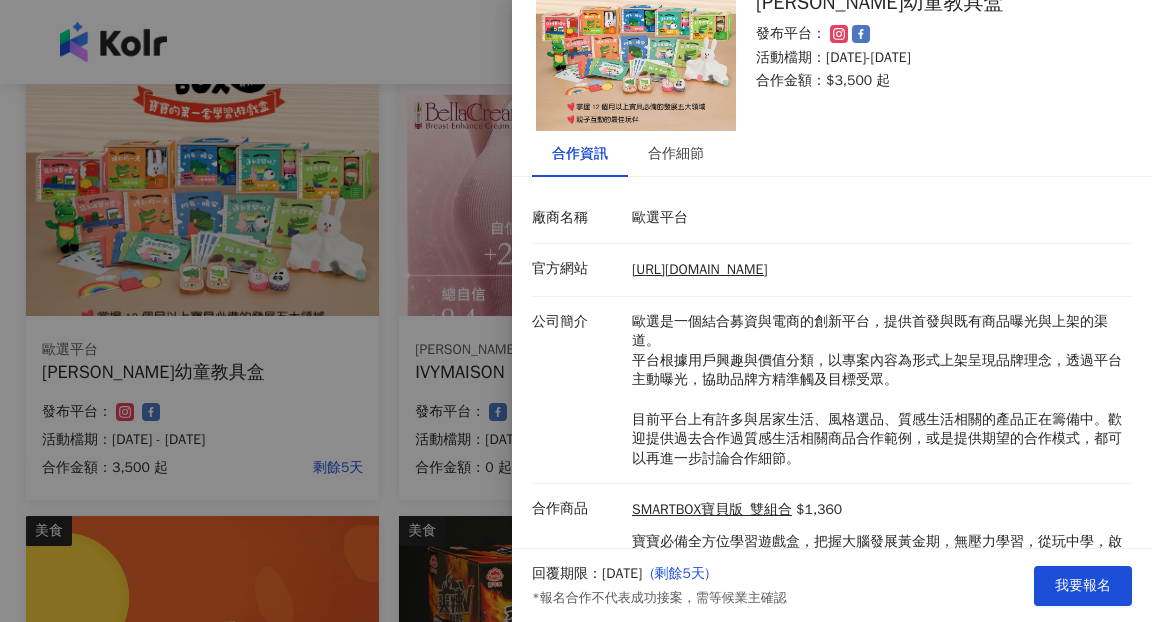 scroll, scrollTop: 179, scrollLeft: 0, axis: vertical 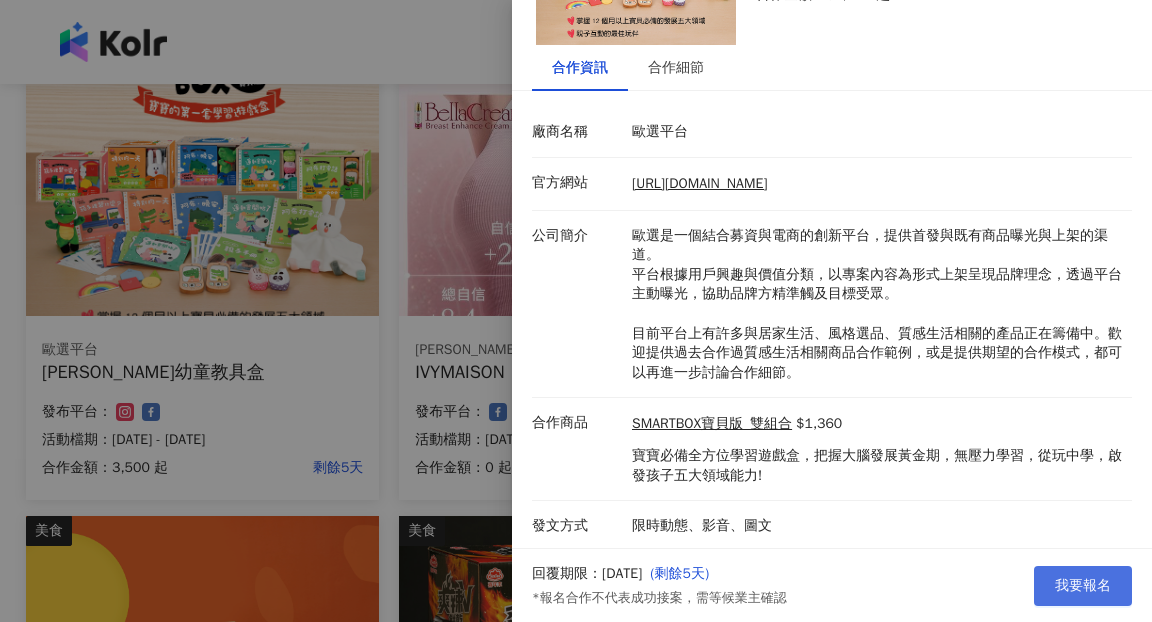 click on "我要報名" at bounding box center (1083, 586) 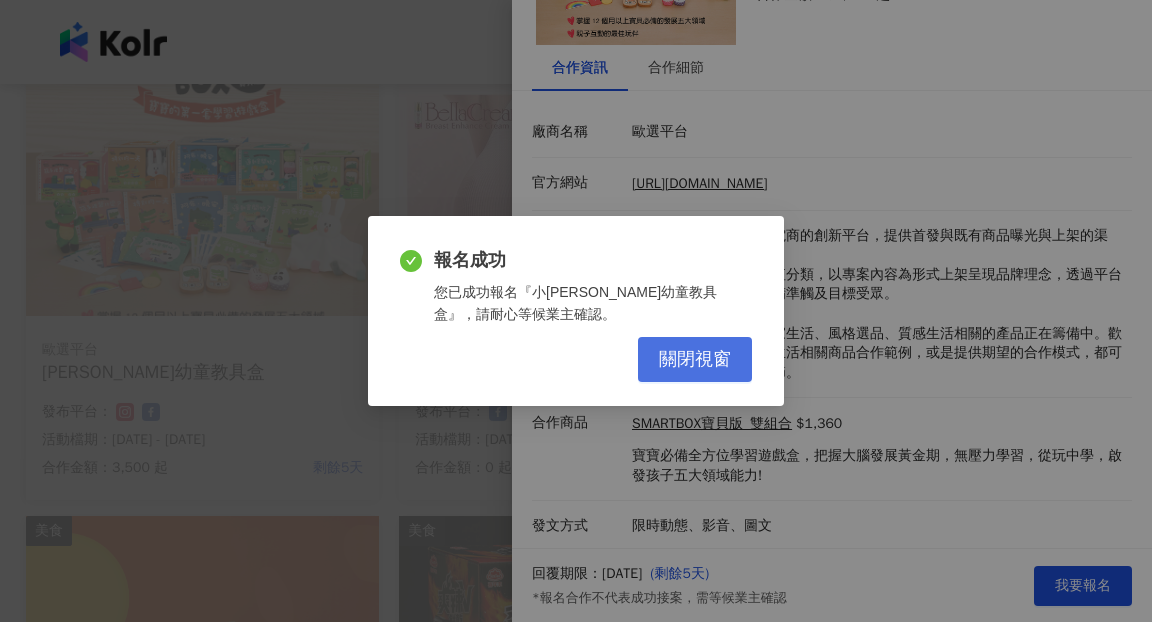 click on "關閉視窗" at bounding box center (695, 360) 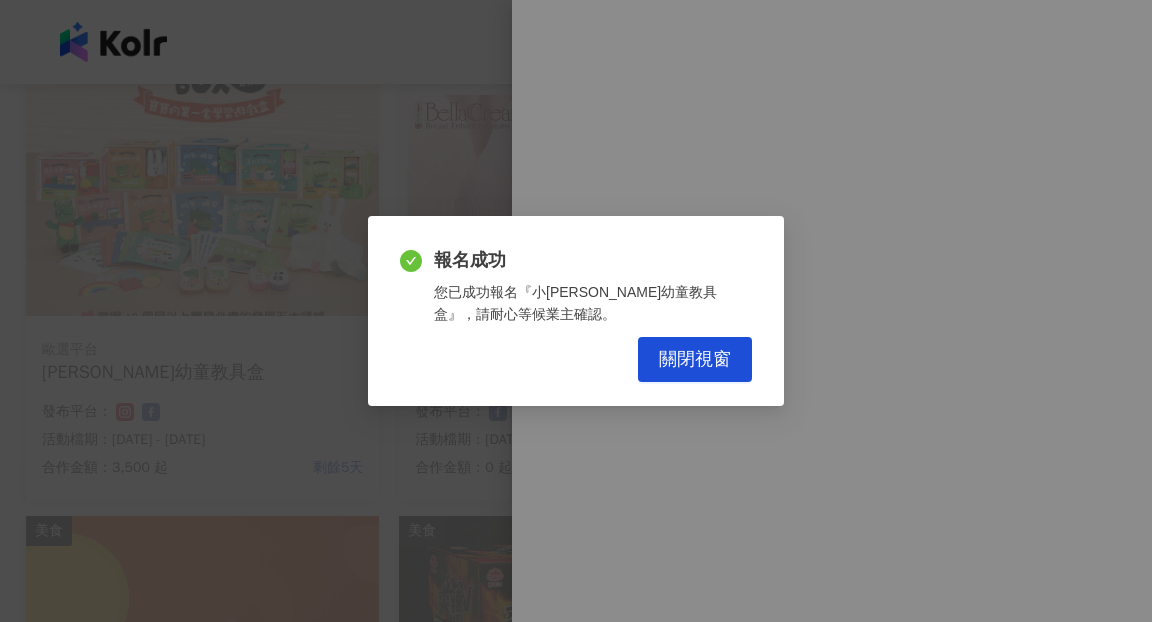 scroll, scrollTop: 0, scrollLeft: 0, axis: both 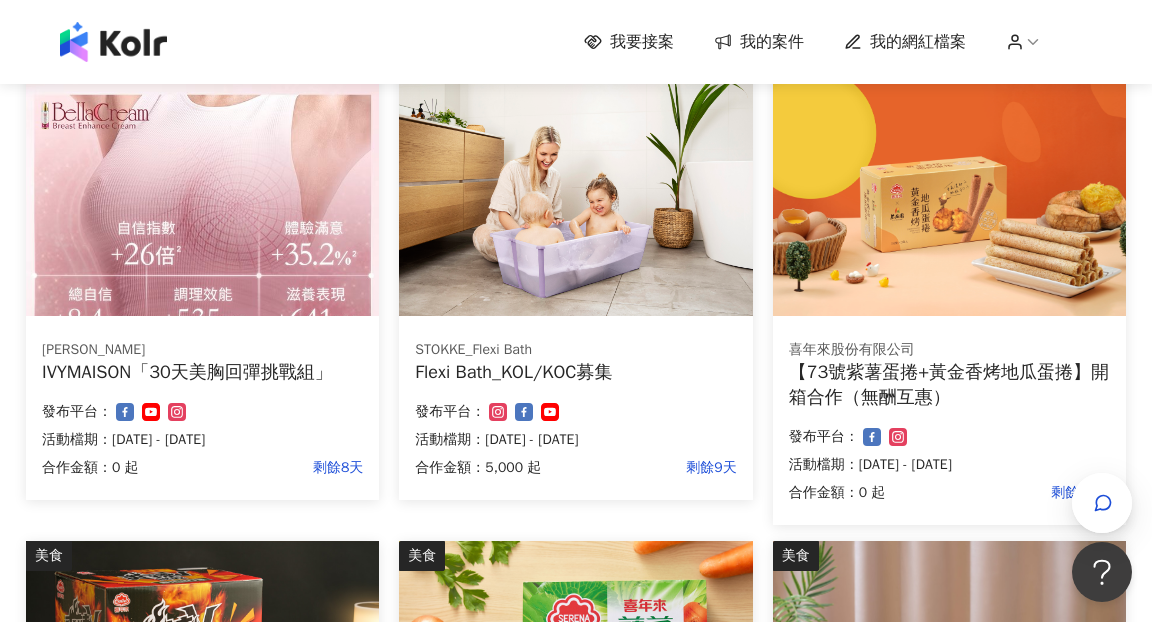 click on "Flexi Bath_KOL/KOC募集" at bounding box center [575, 372] 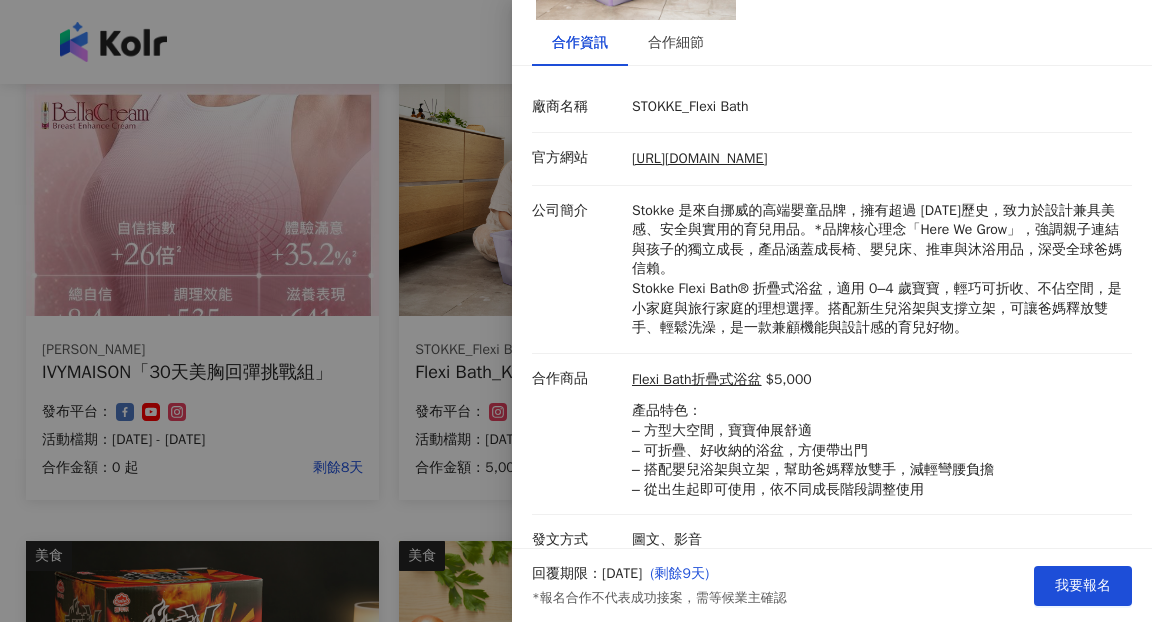 scroll, scrollTop: 218, scrollLeft: 0, axis: vertical 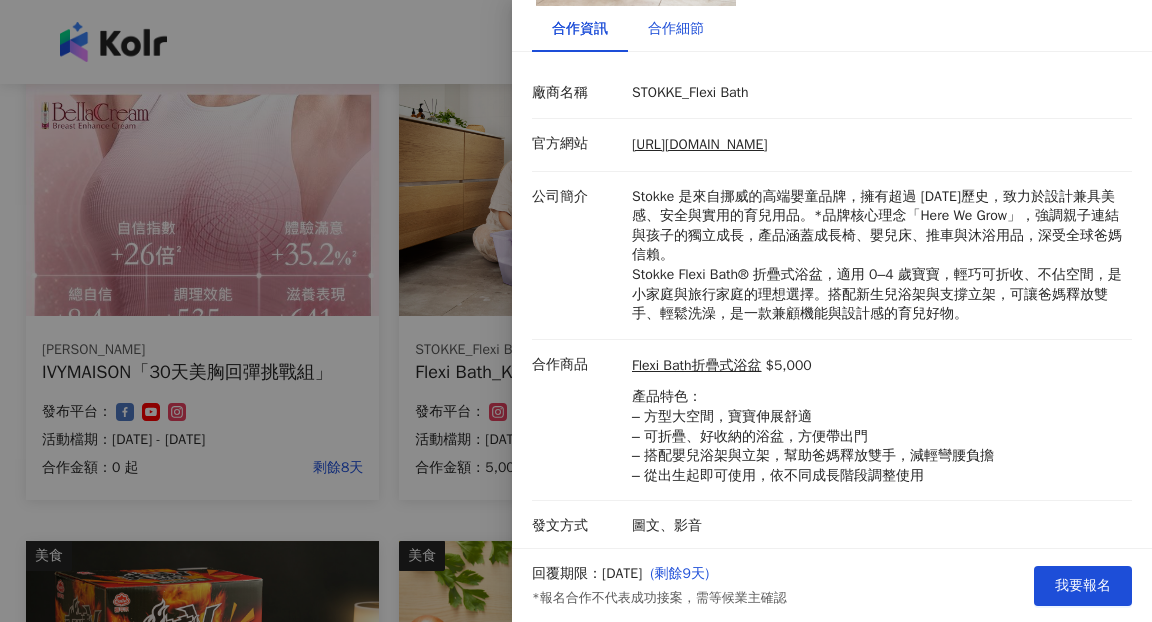 click on "合作細節" at bounding box center [676, 29] 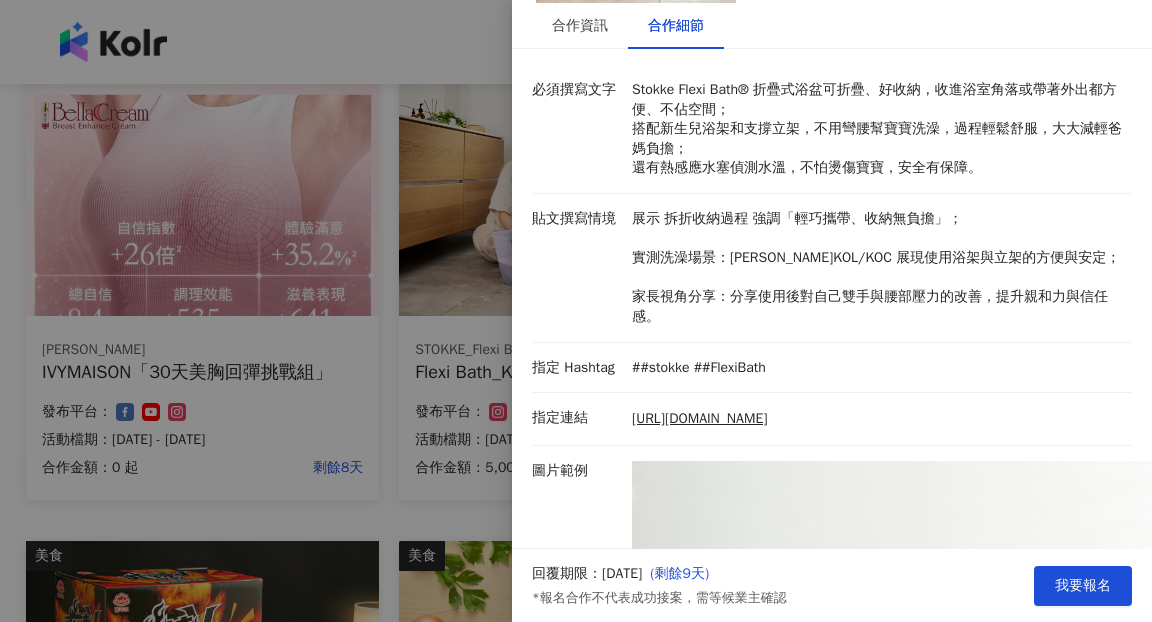 scroll, scrollTop: 0, scrollLeft: 0, axis: both 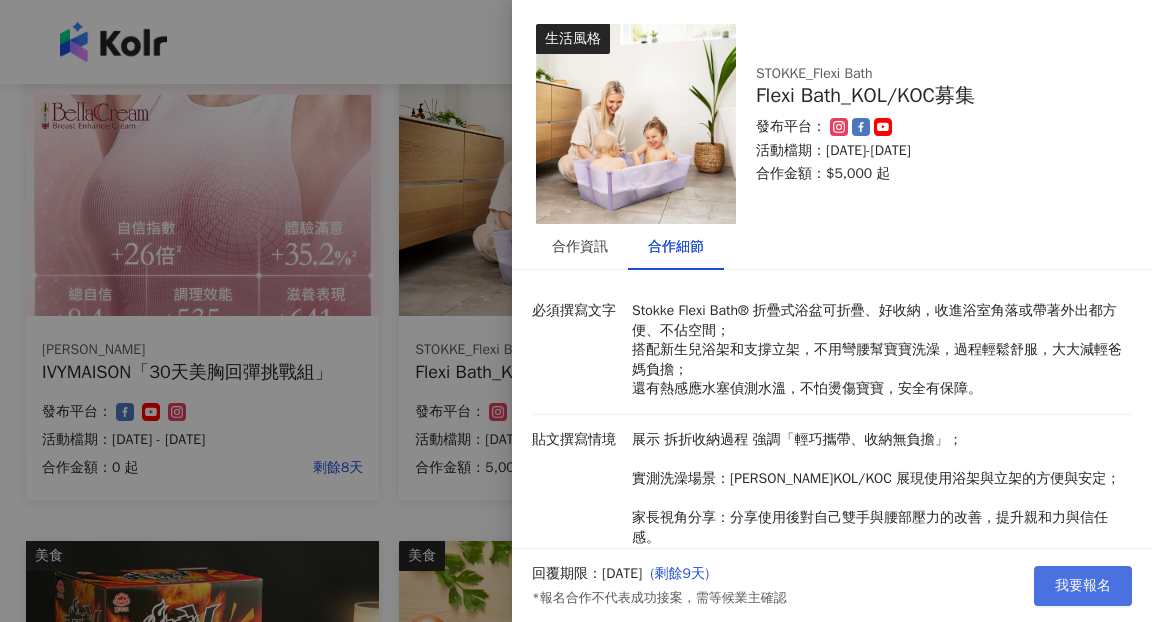 click on "我要報名" at bounding box center (1083, 586) 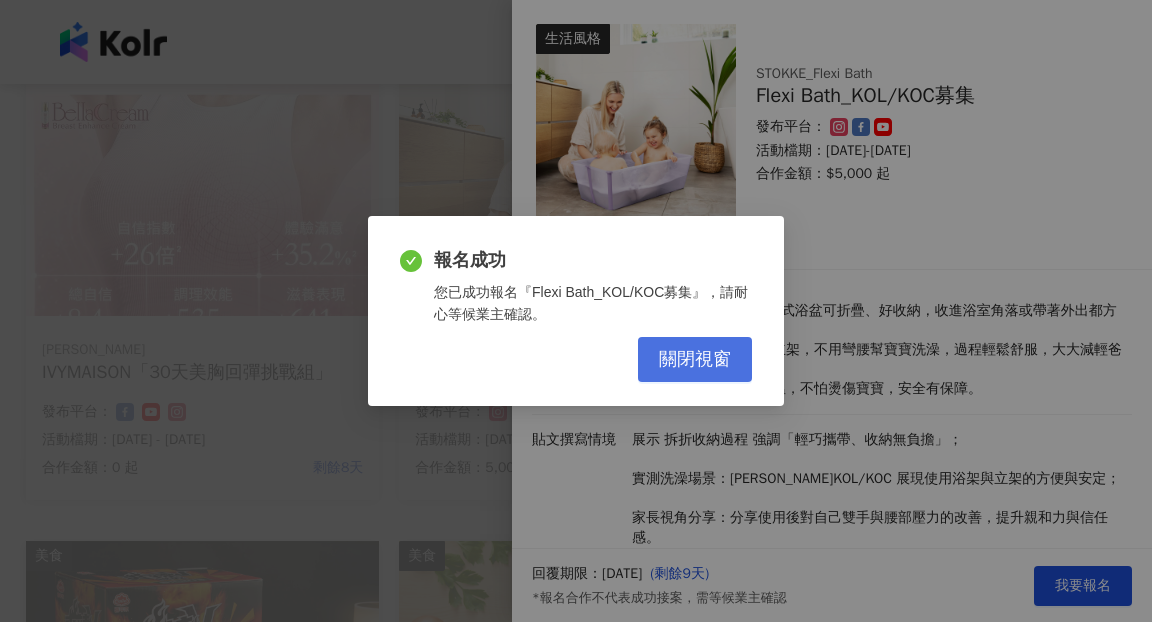 click on "關閉視窗" at bounding box center (695, 360) 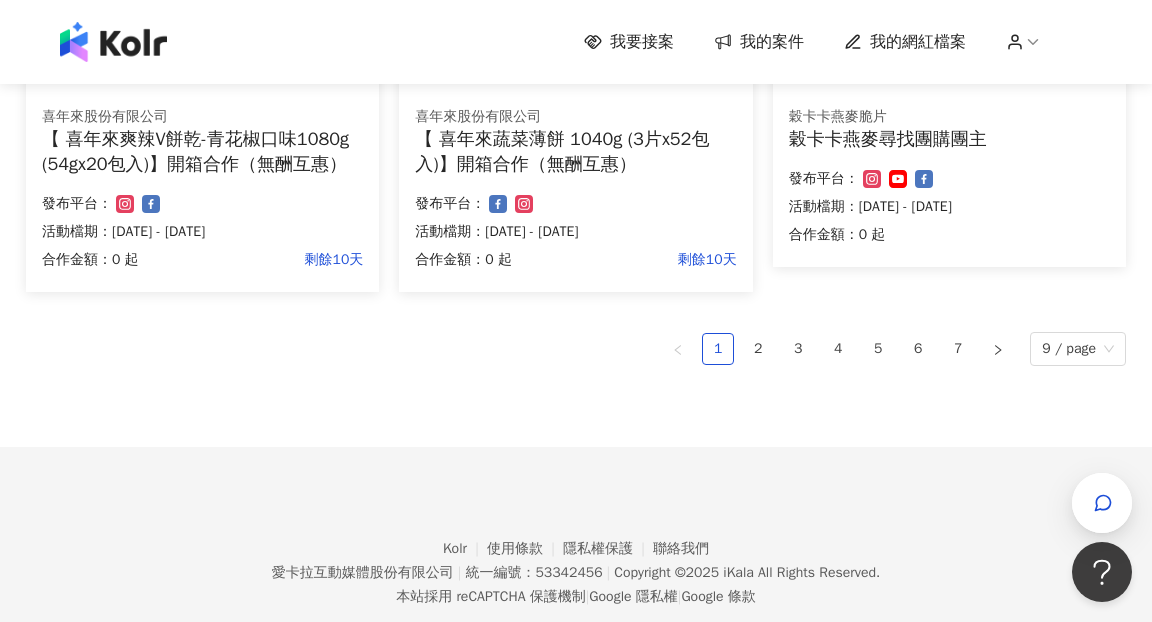 scroll, scrollTop: 1513, scrollLeft: 0, axis: vertical 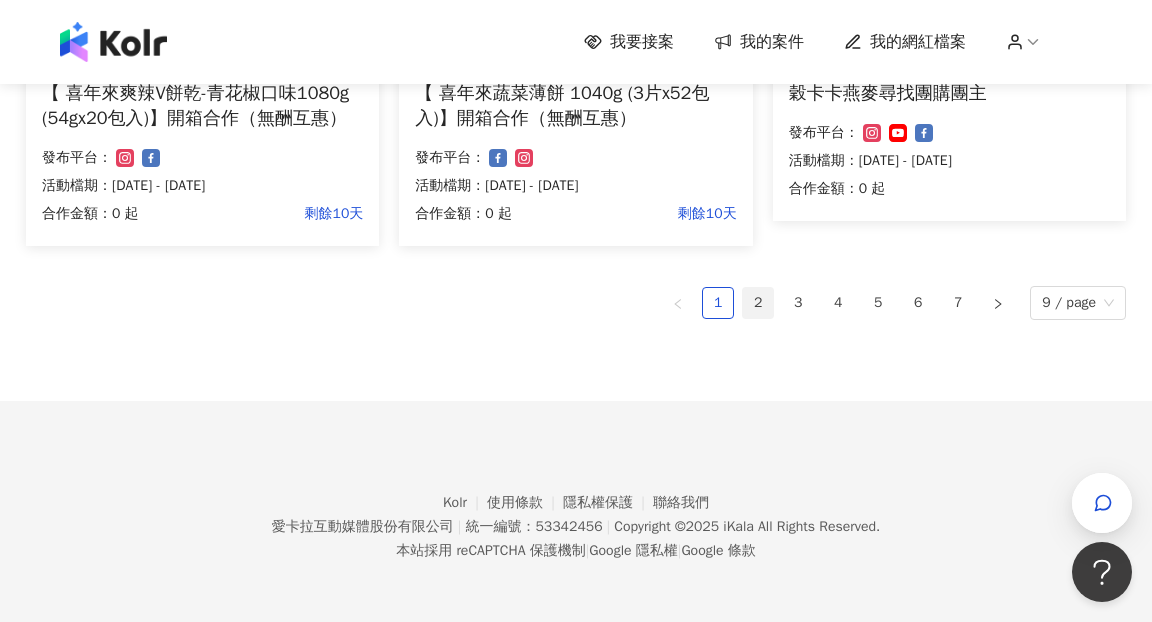 click on "2" at bounding box center [758, 303] 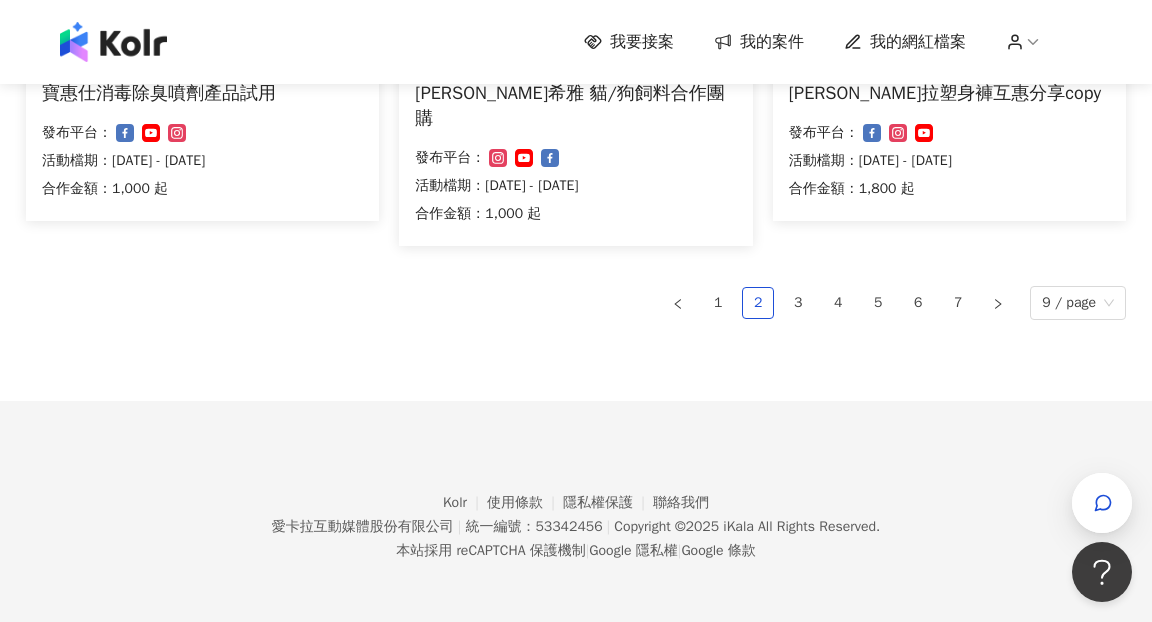 scroll, scrollTop: 1488, scrollLeft: 0, axis: vertical 